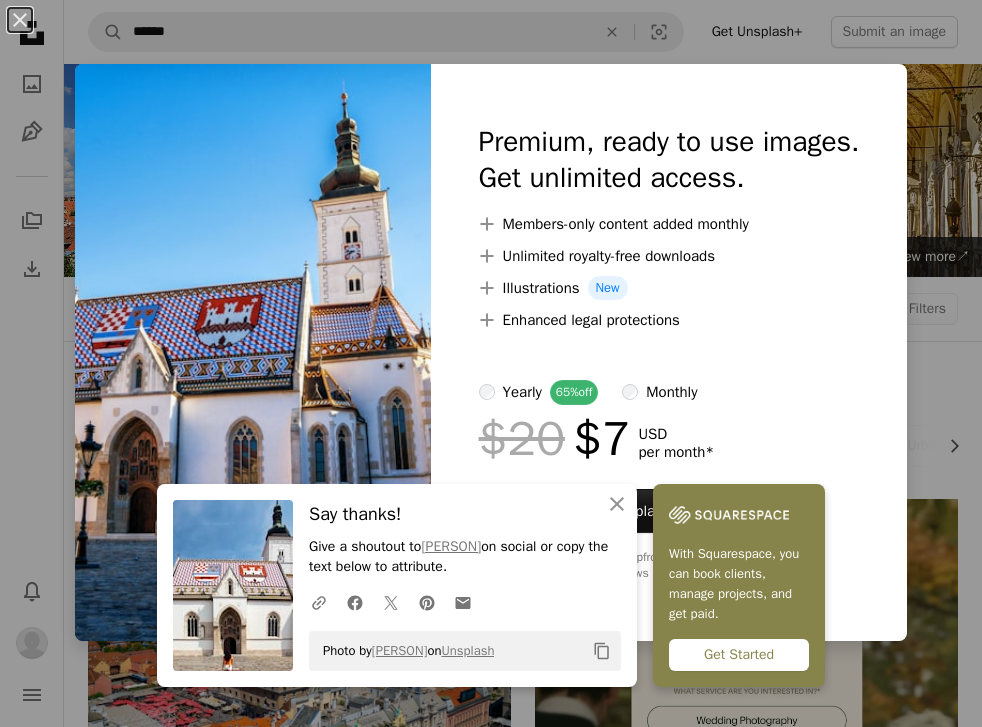 scroll, scrollTop: 1620, scrollLeft: 0, axis: vertical 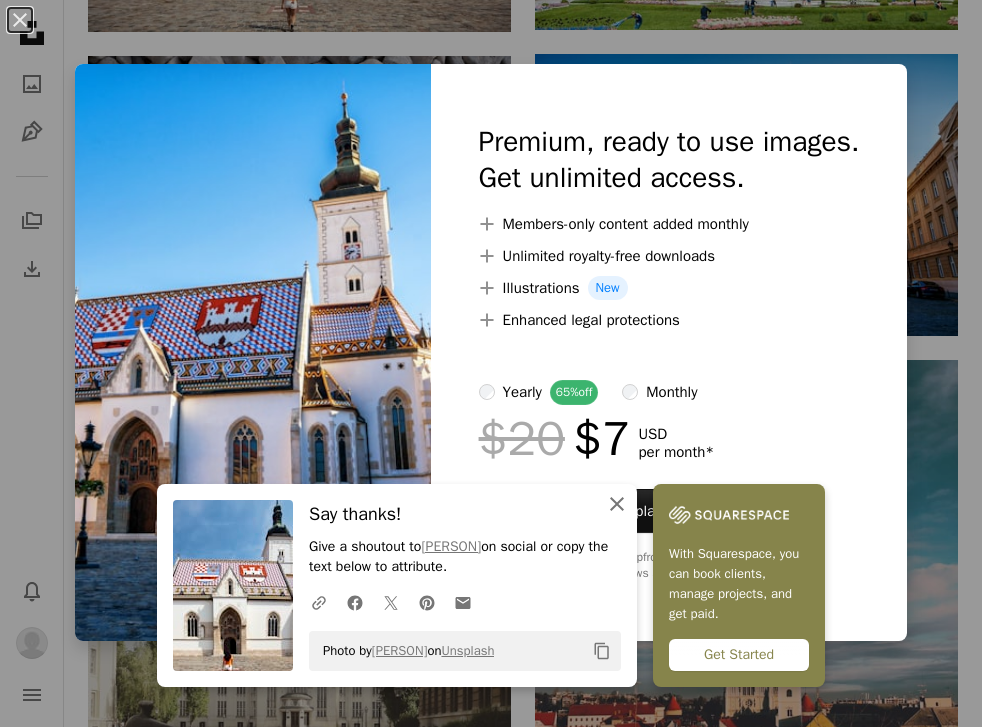 click on "An X shape" 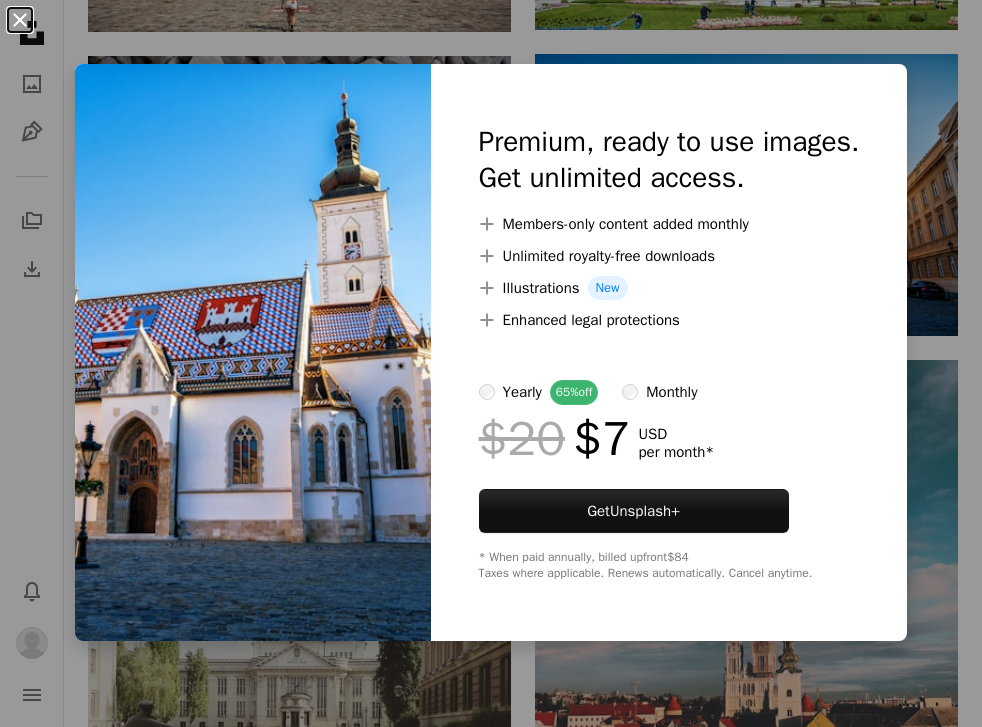 click on "An X shape" at bounding box center (20, 20) 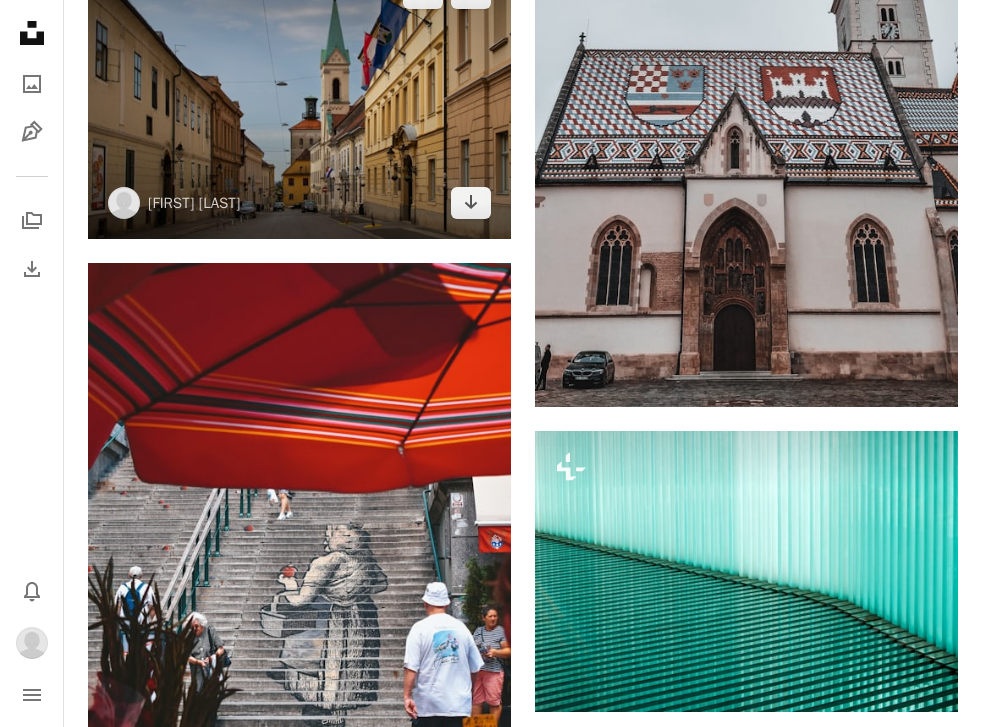 scroll, scrollTop: 2919, scrollLeft: 0, axis: vertical 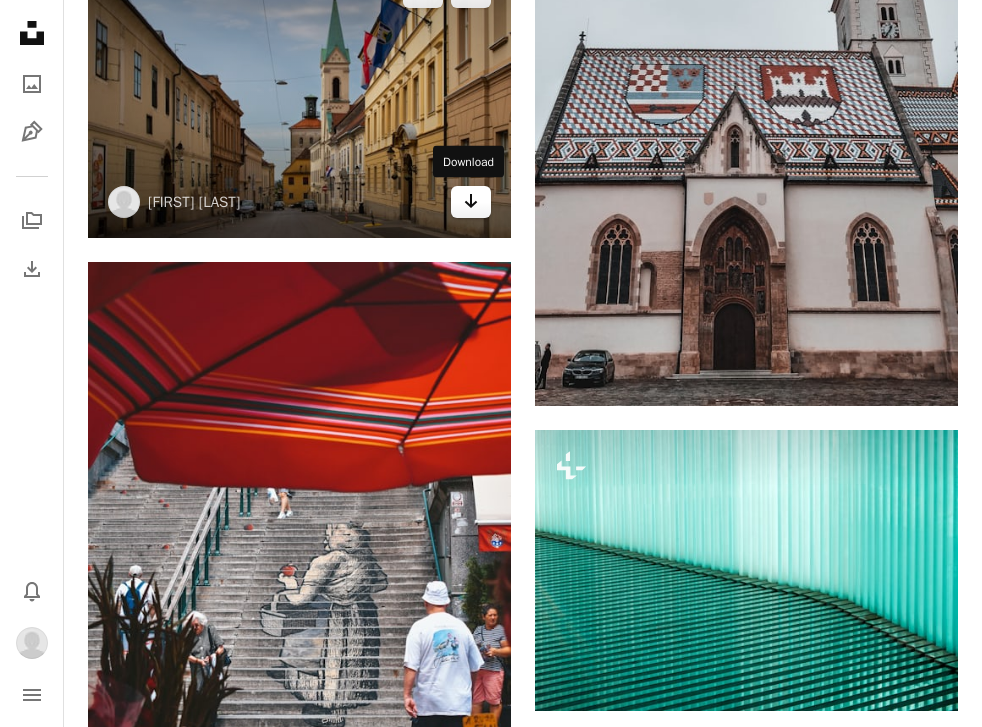 click 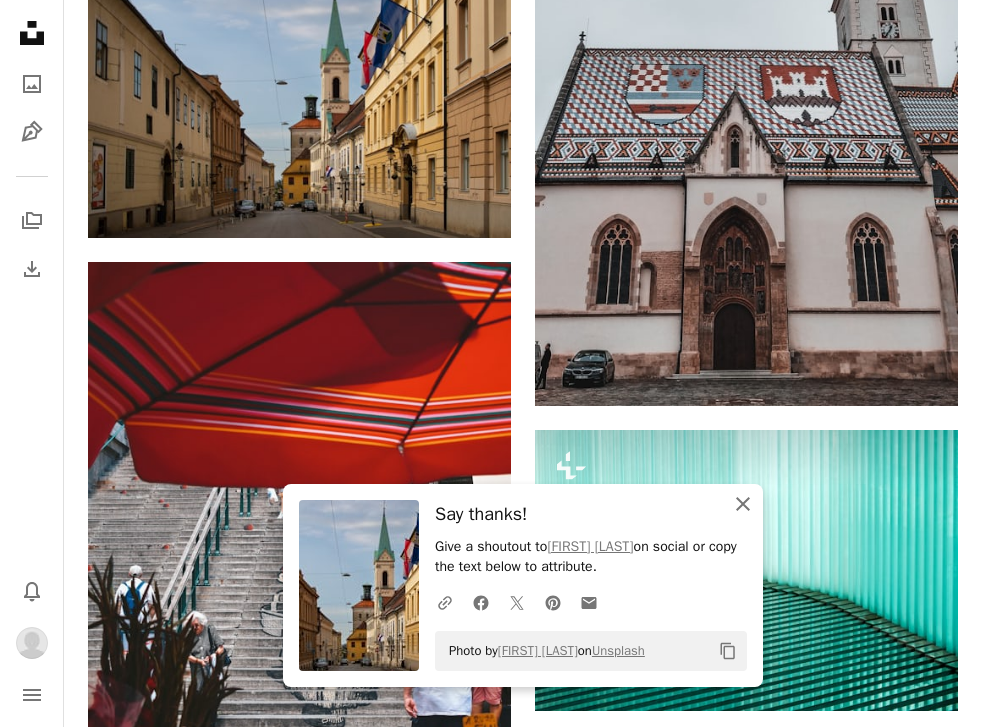 click on "An X shape" 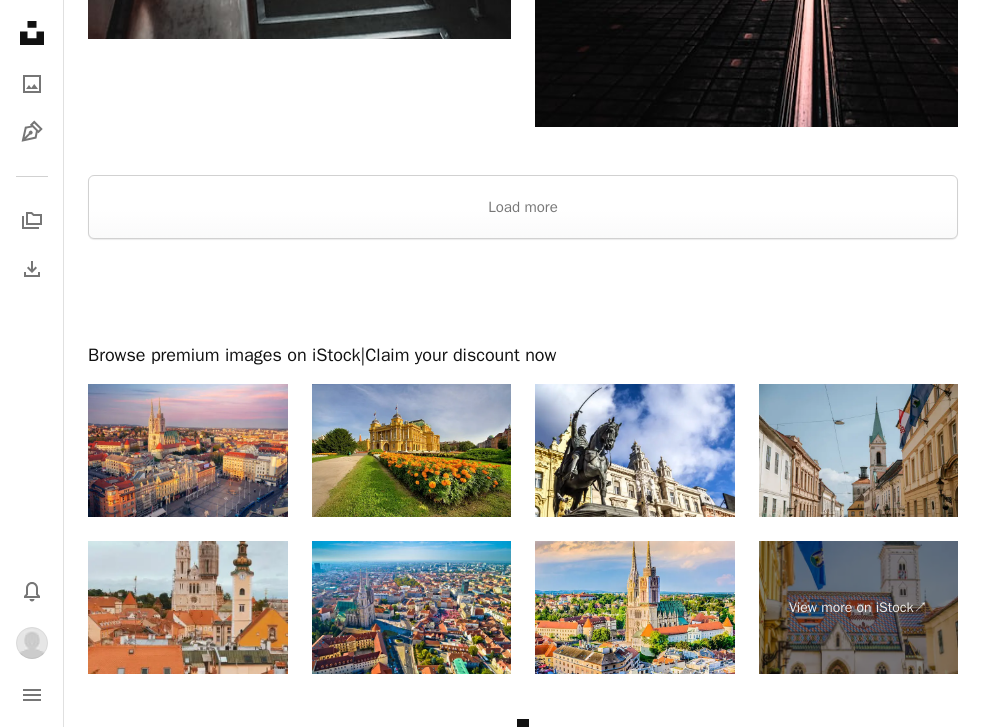 scroll, scrollTop: 5298, scrollLeft: 0, axis: vertical 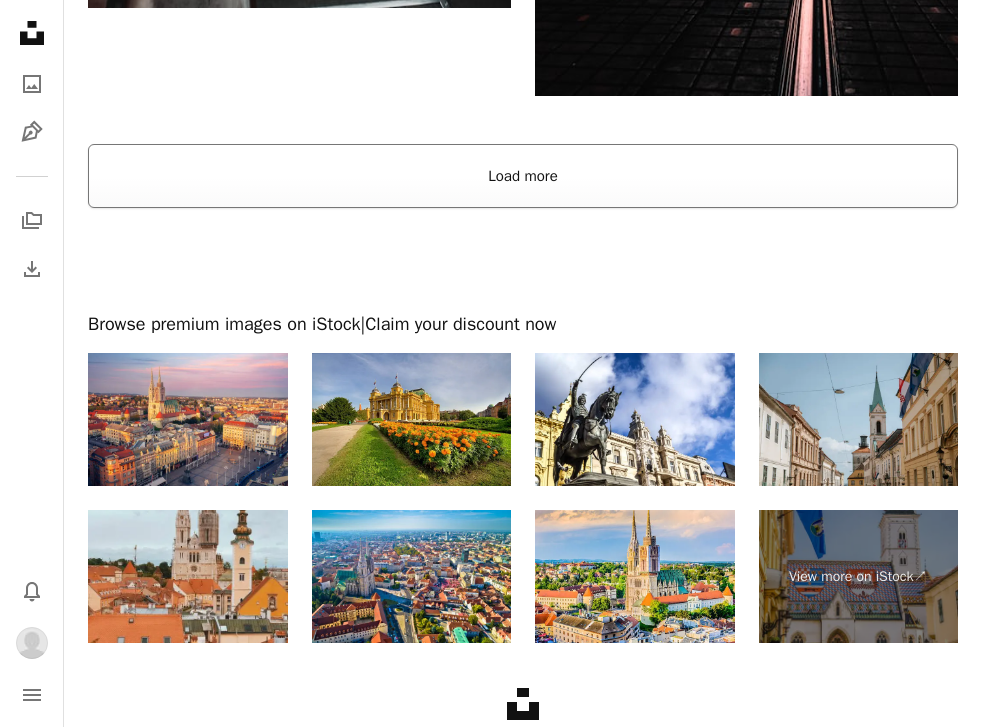 click on "Load more" at bounding box center [523, 176] 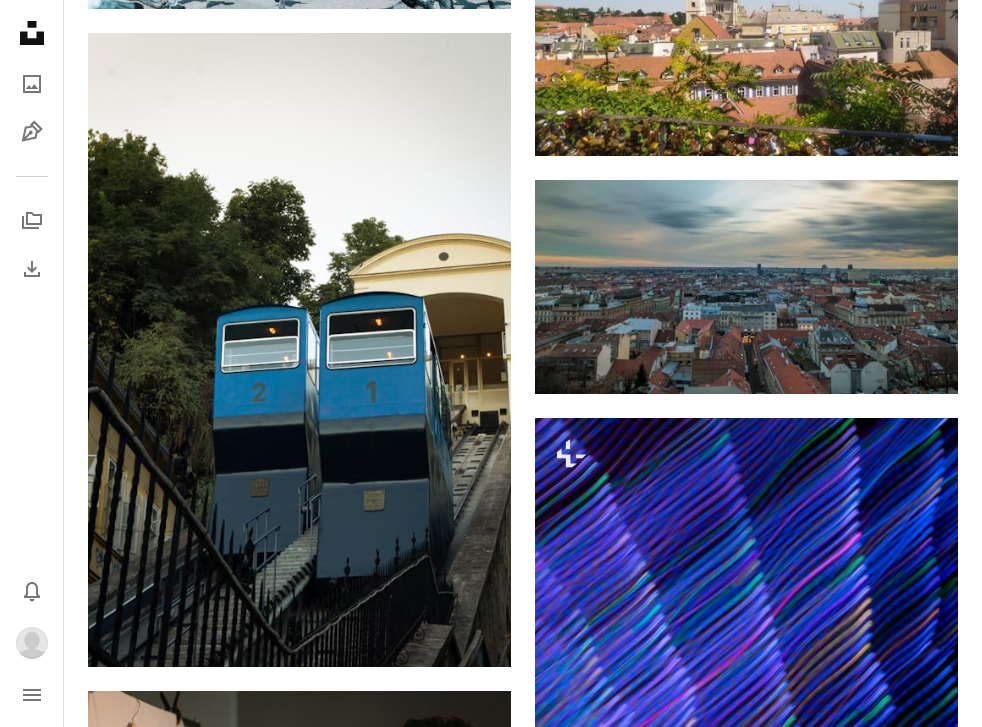 scroll, scrollTop: 5827, scrollLeft: 0, axis: vertical 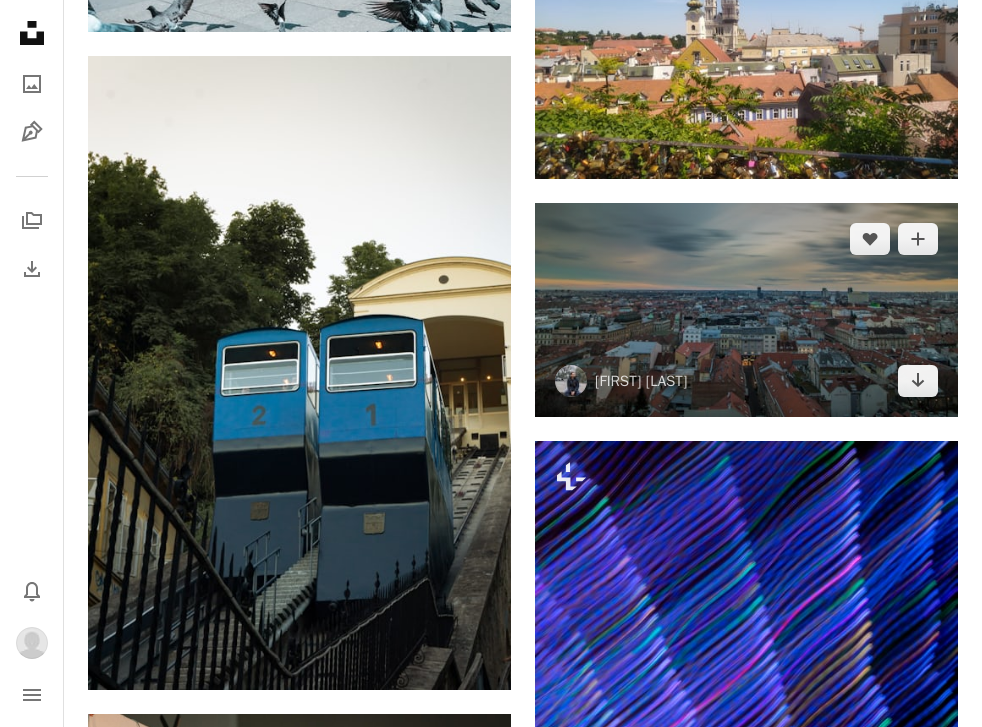 click at bounding box center (746, 310) 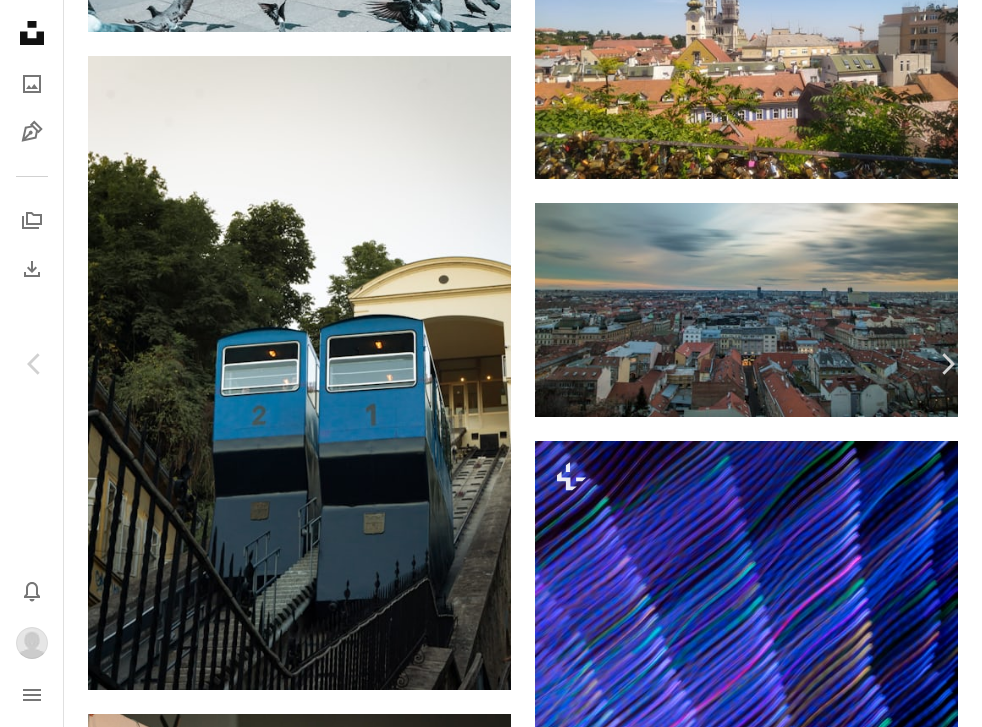 scroll, scrollTop: 5814, scrollLeft: 0, axis: vertical 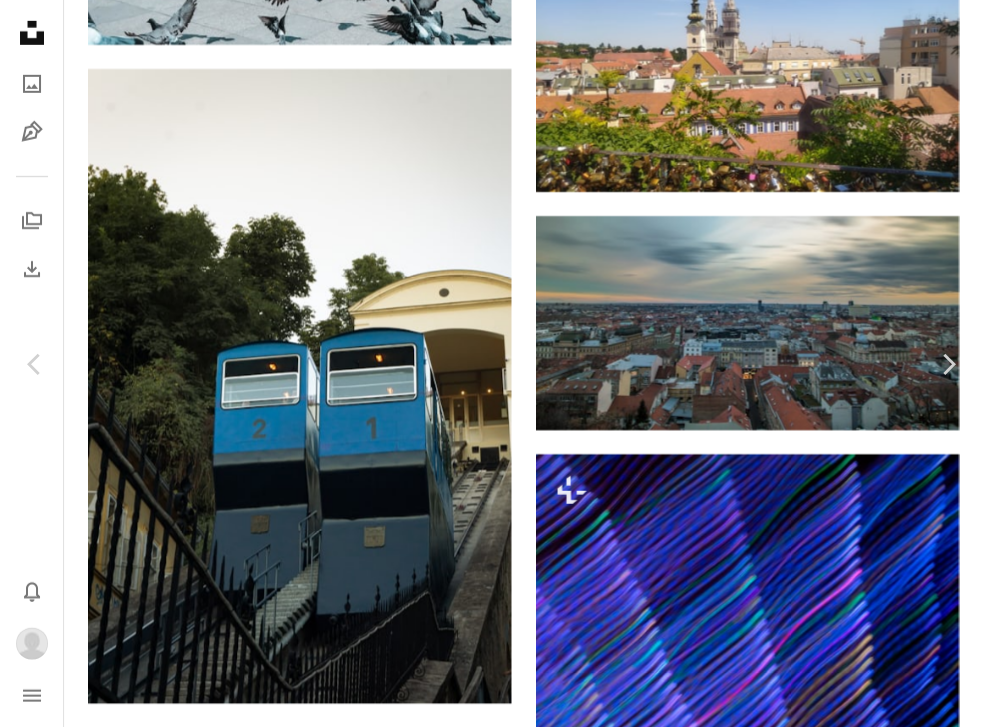 click on "Download" at bounding box center [797, 4540] 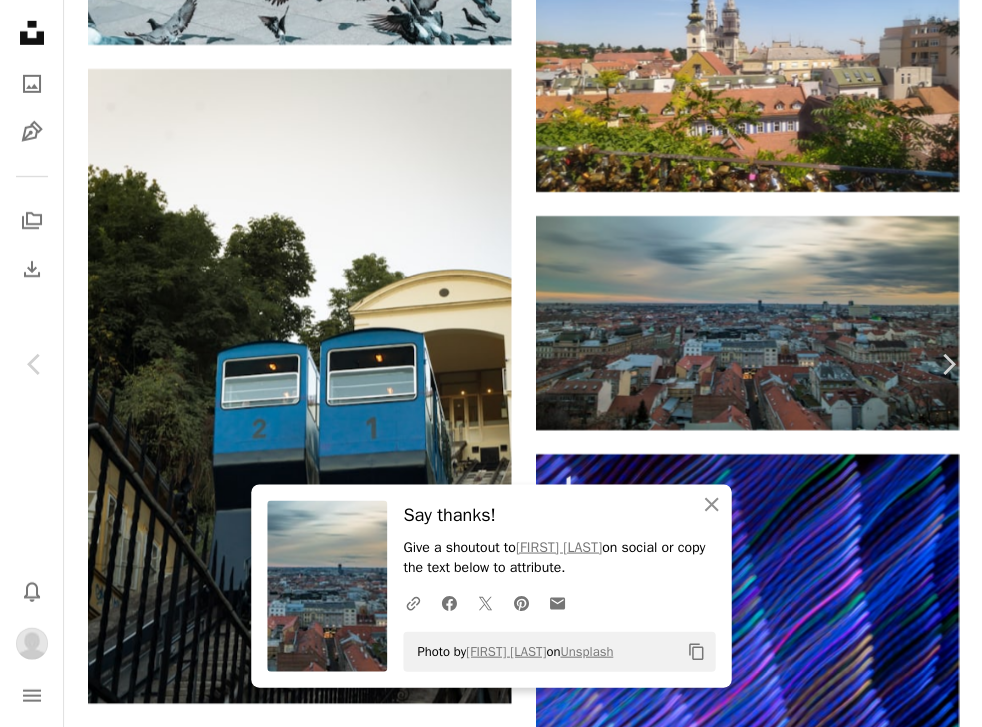 click on "An X shape" at bounding box center (20, 20) 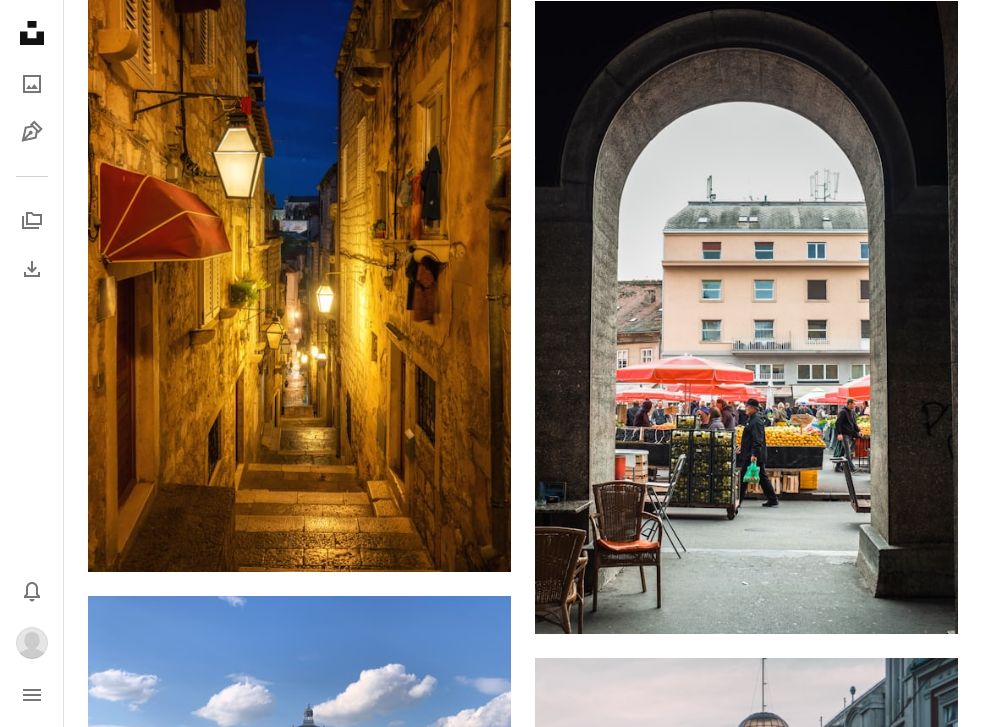 scroll, scrollTop: 7853, scrollLeft: 0, axis: vertical 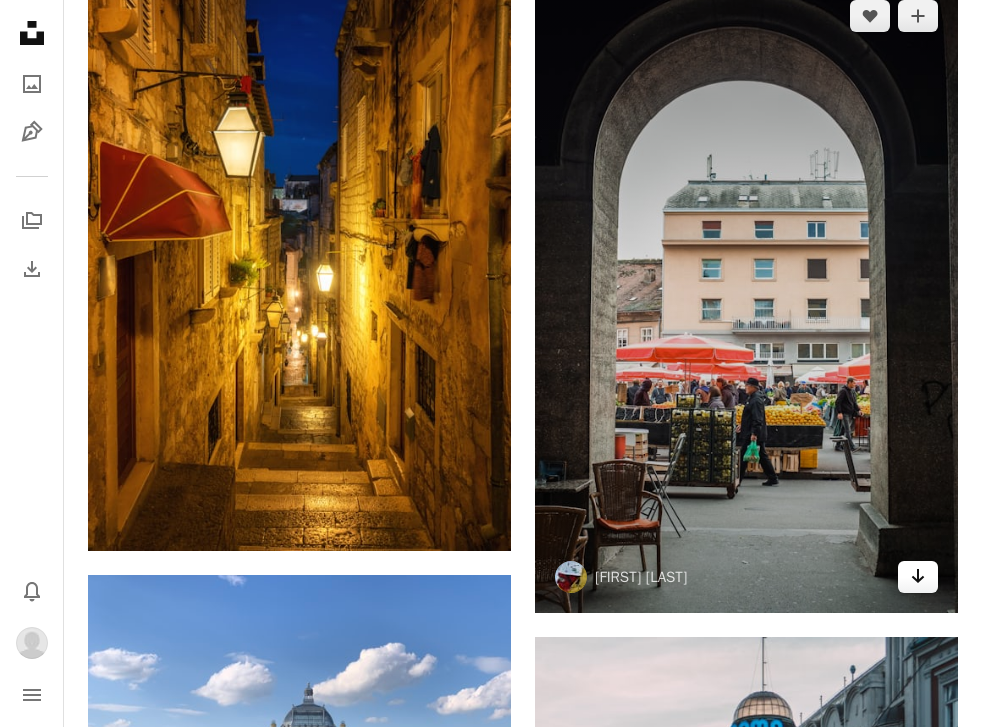 click 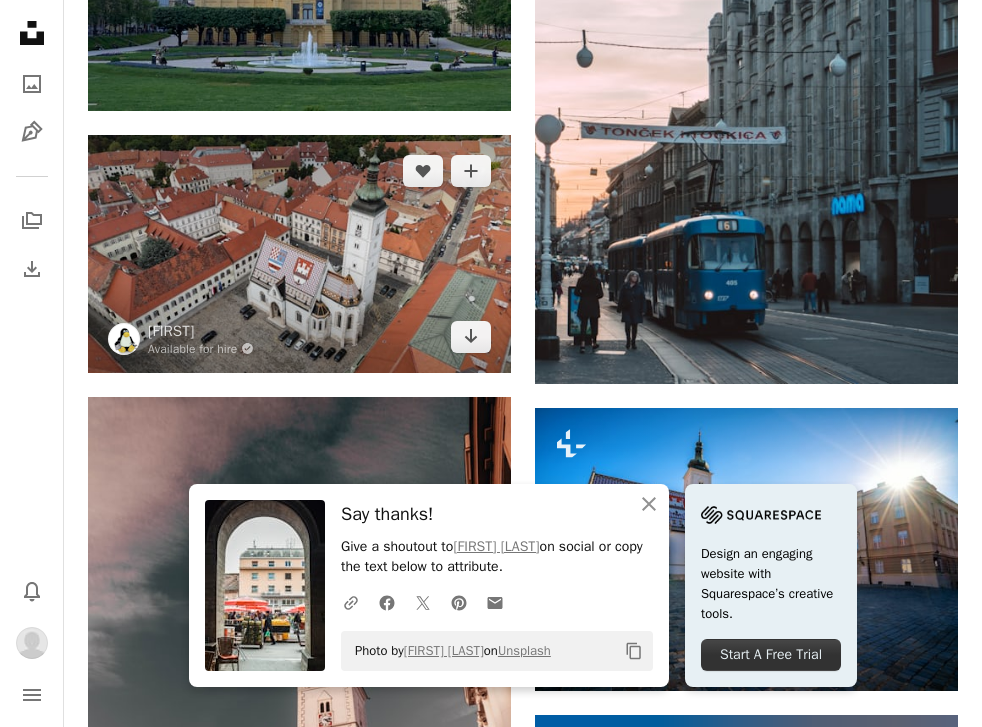 scroll, scrollTop: 8637, scrollLeft: 0, axis: vertical 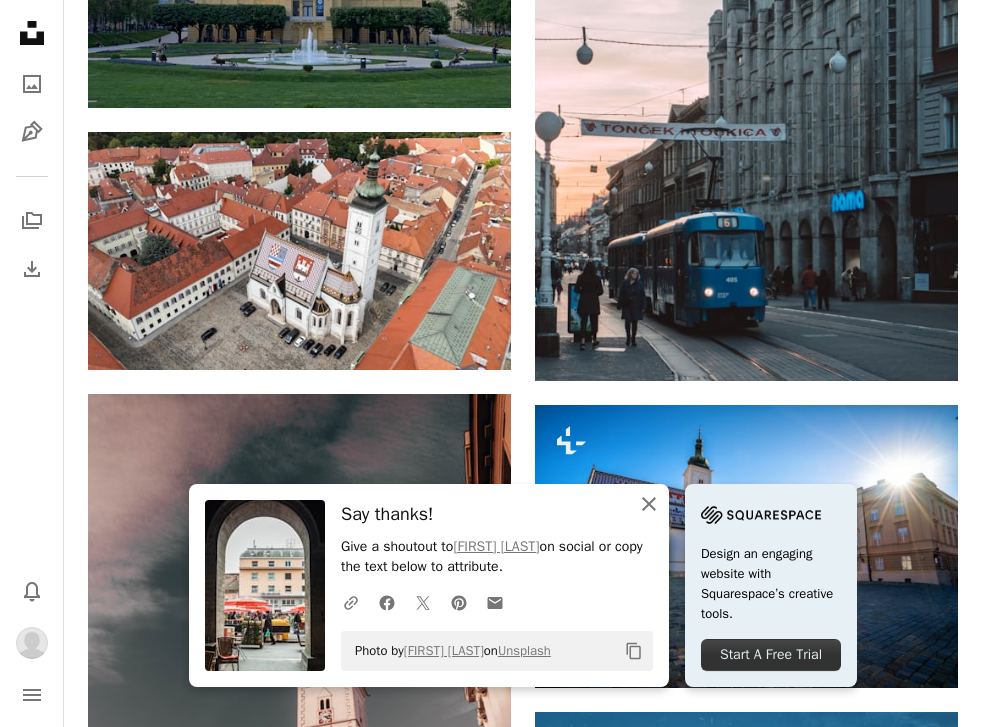 click on "An X shape" 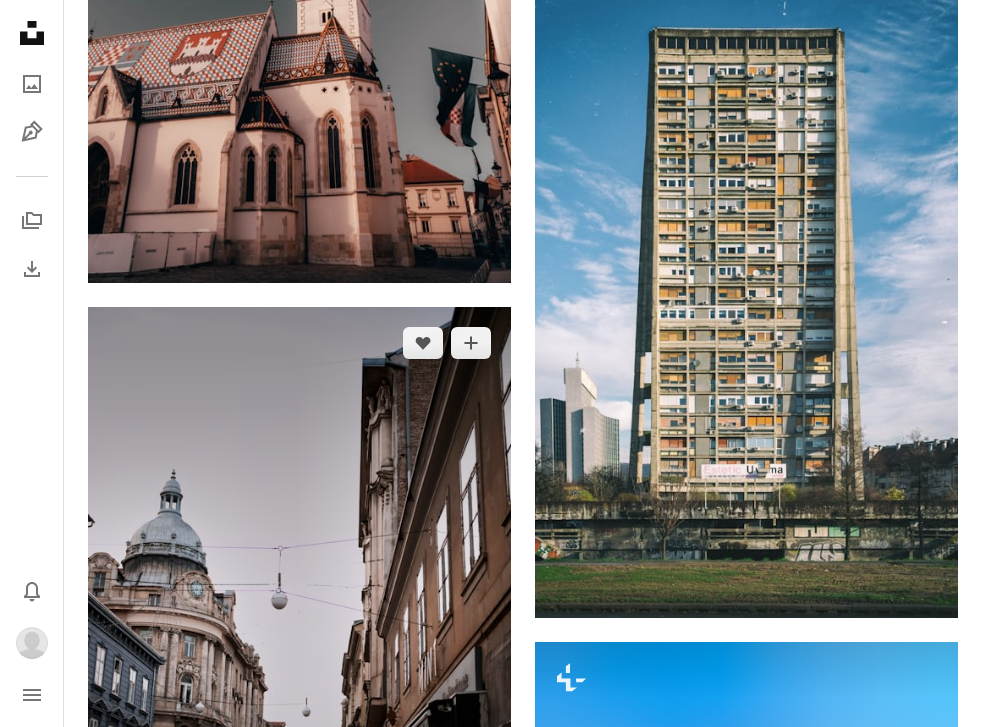 scroll, scrollTop: 9369, scrollLeft: 0, axis: vertical 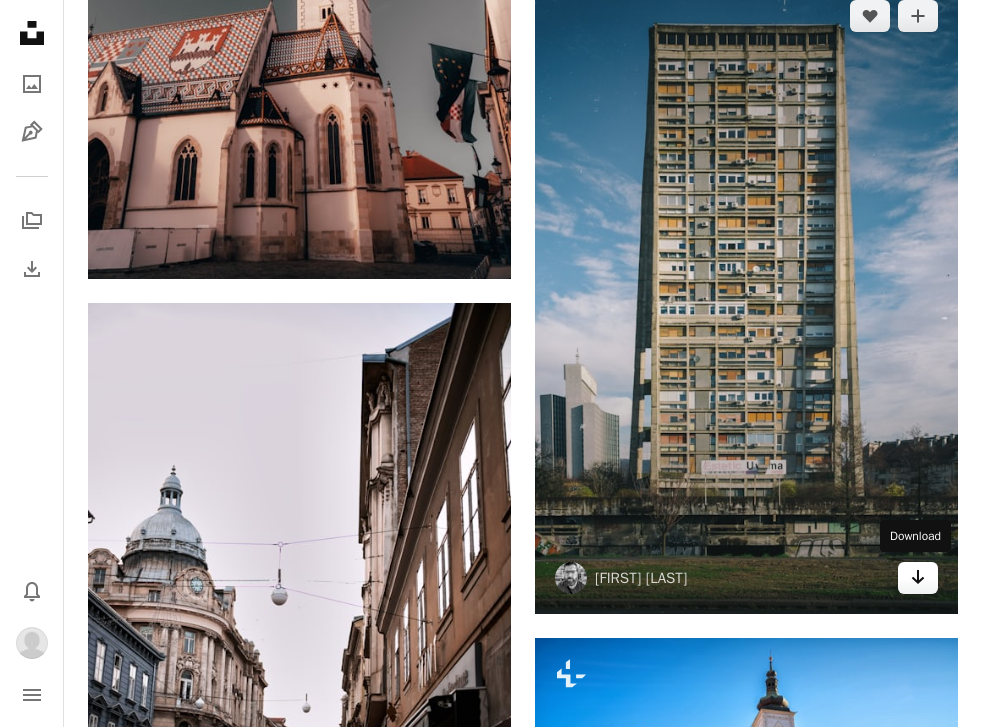 click on "Arrow pointing down" 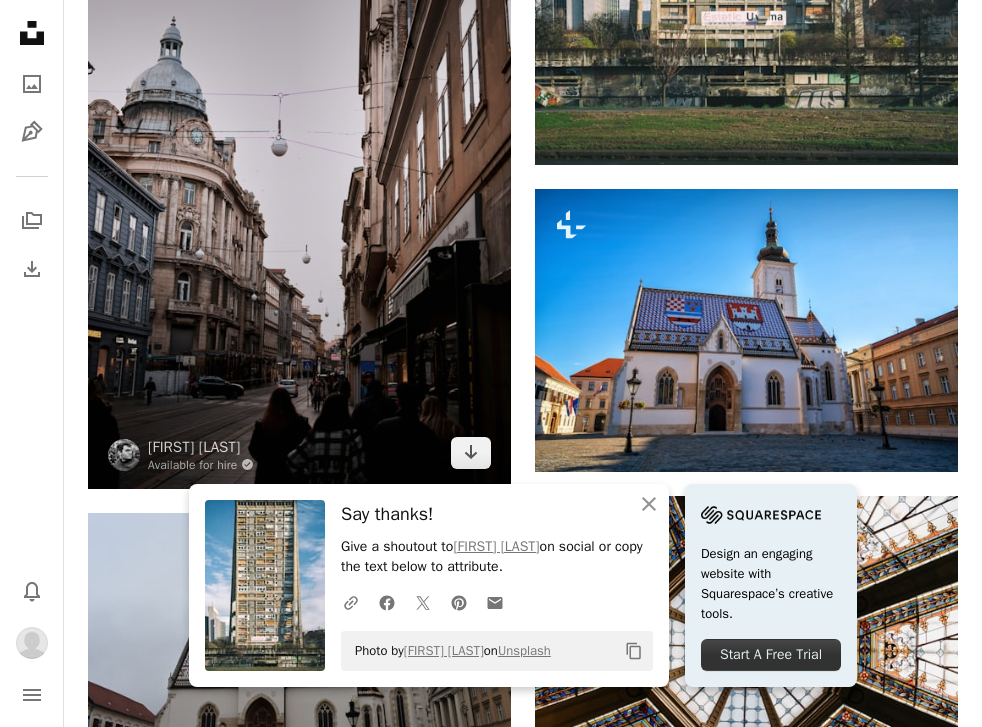 scroll, scrollTop: 9843, scrollLeft: 0, axis: vertical 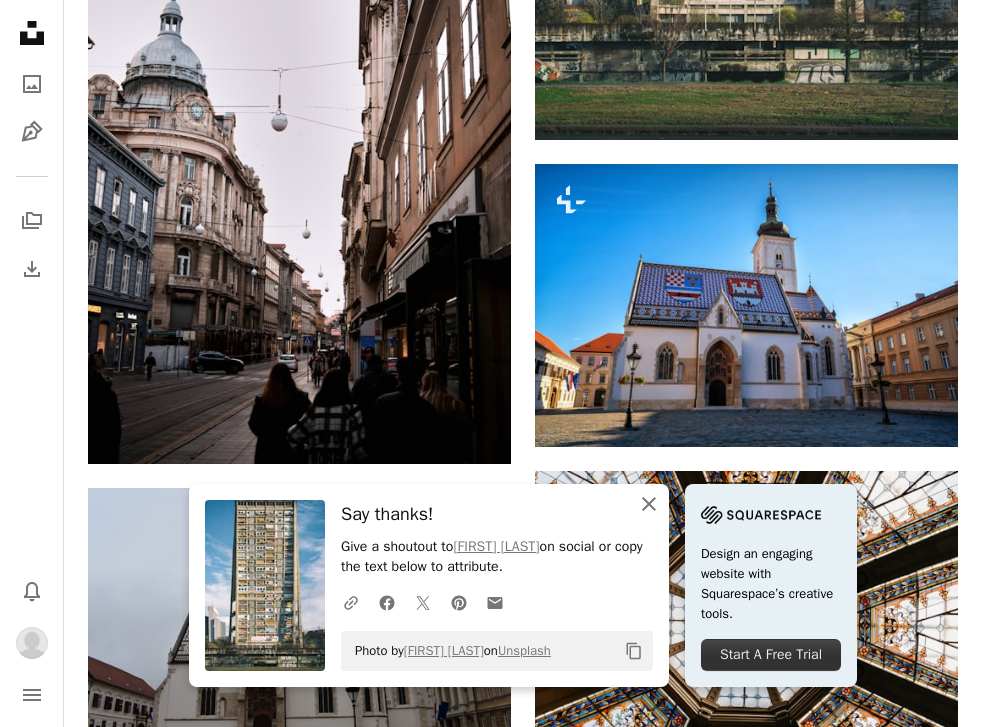 click on "An X shape" 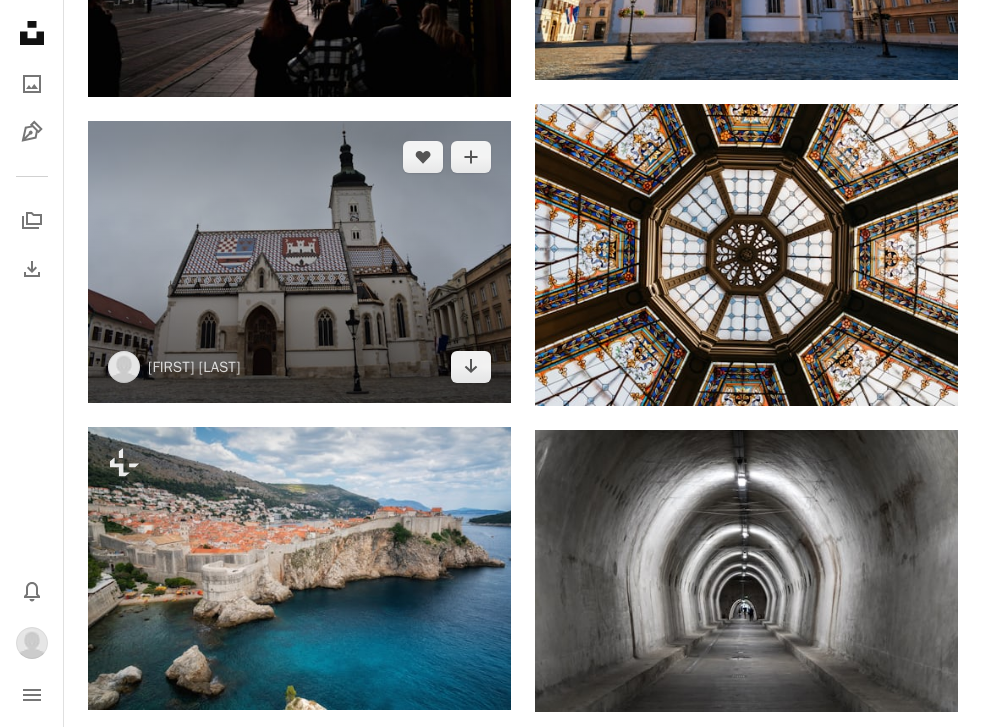 scroll, scrollTop: 10211, scrollLeft: 0, axis: vertical 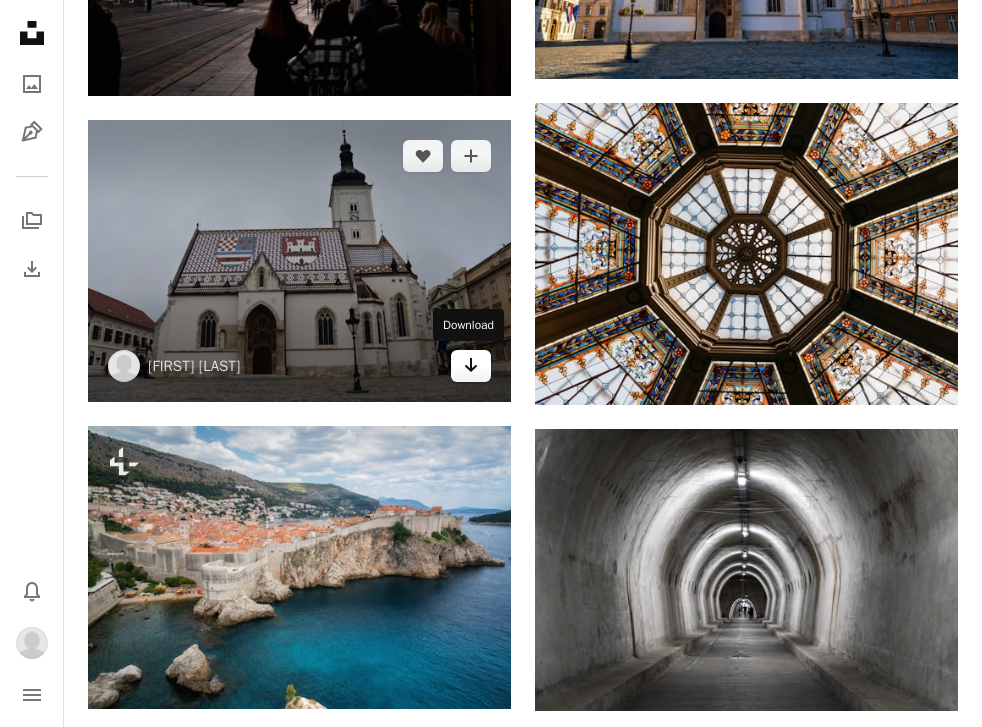 click on "Arrow pointing down" 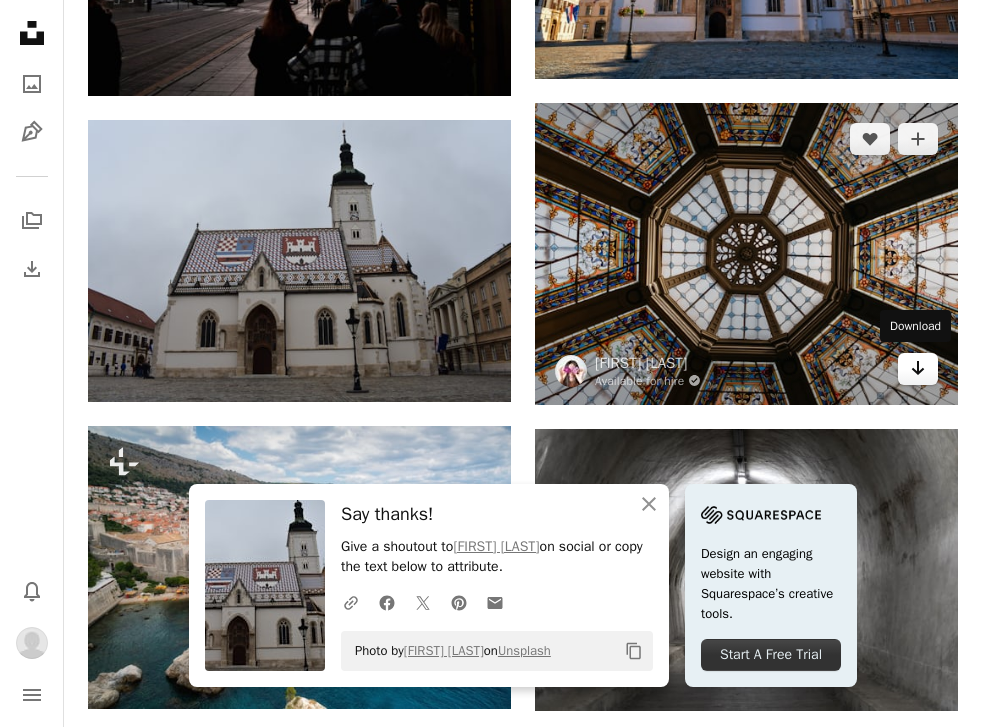 click on "Arrow pointing down" 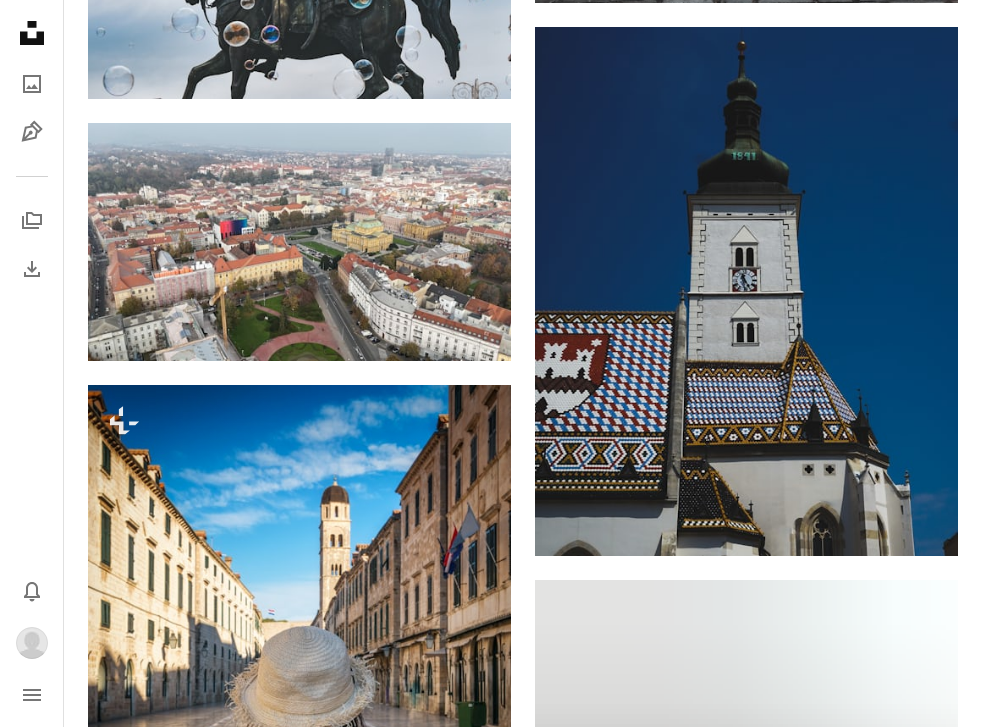 scroll, scrollTop: 11753, scrollLeft: 0, axis: vertical 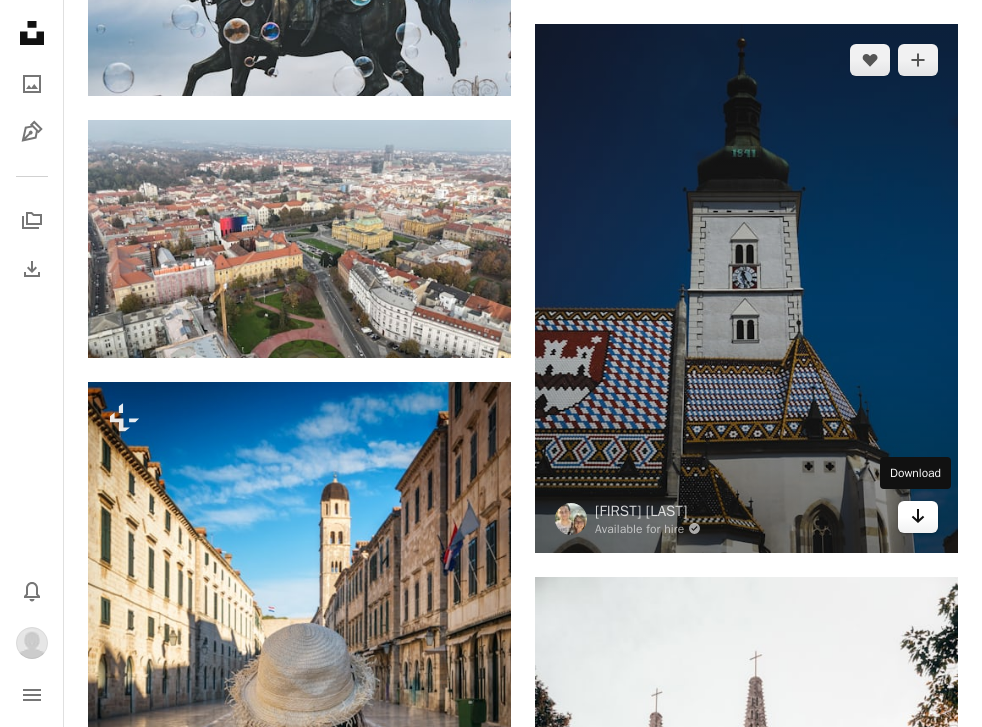 click on "Arrow pointing down" 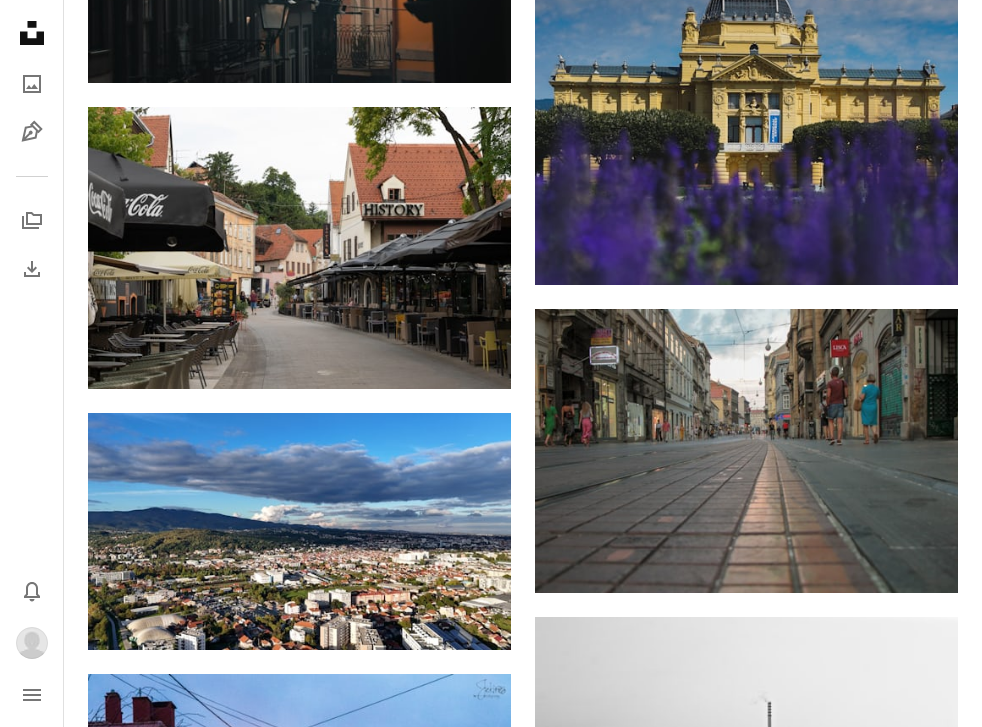 scroll, scrollTop: 15079, scrollLeft: 0, axis: vertical 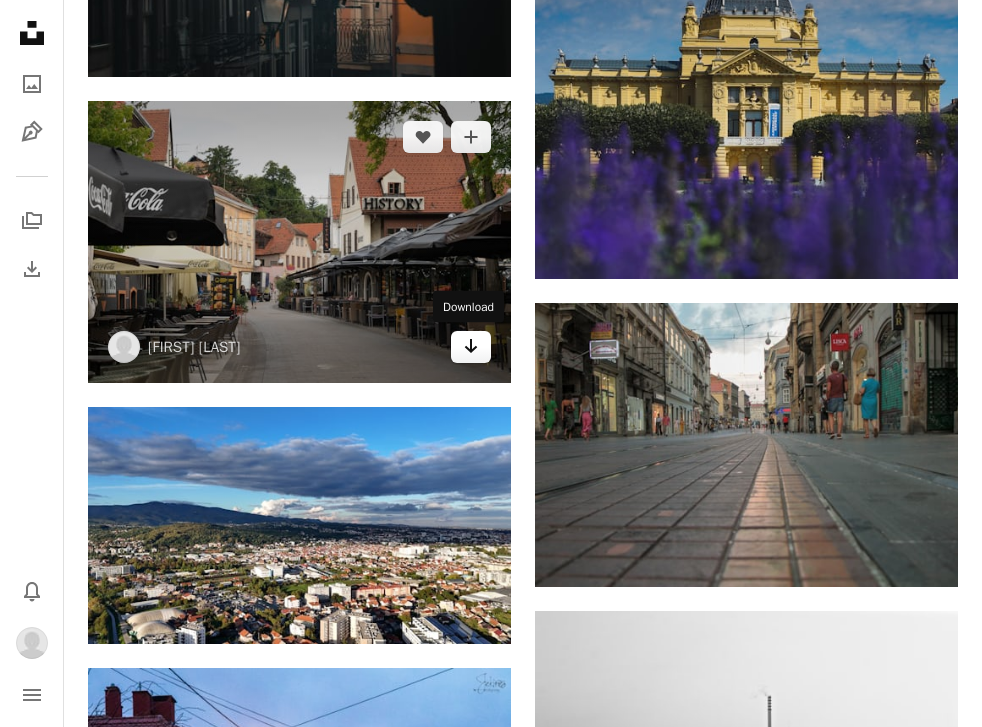 click on "Arrow pointing down" 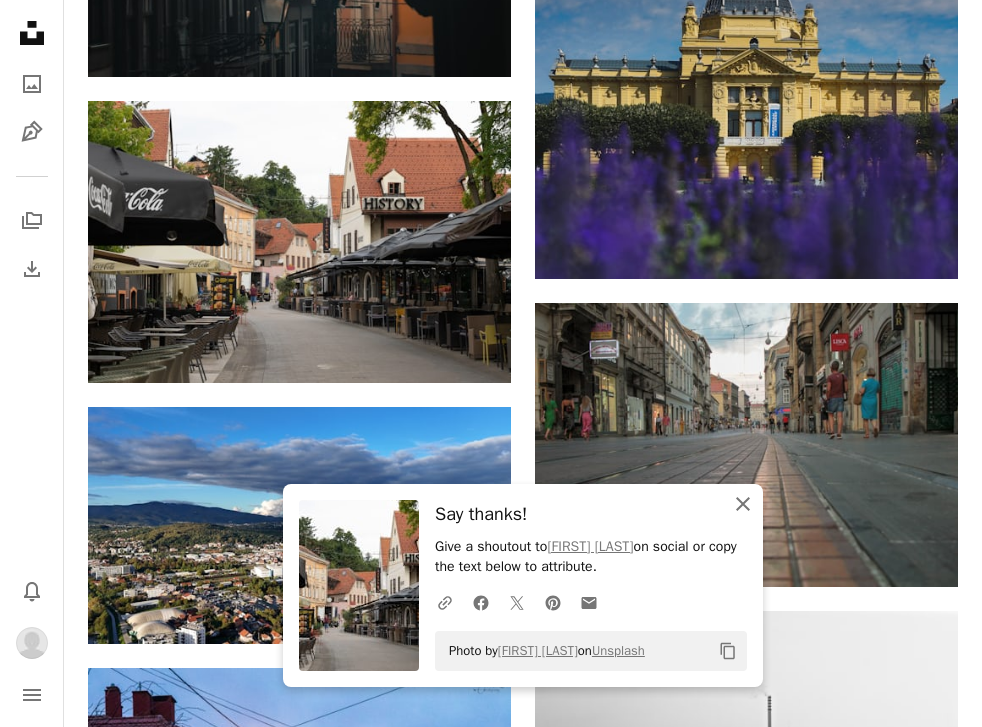 click on "An X shape" 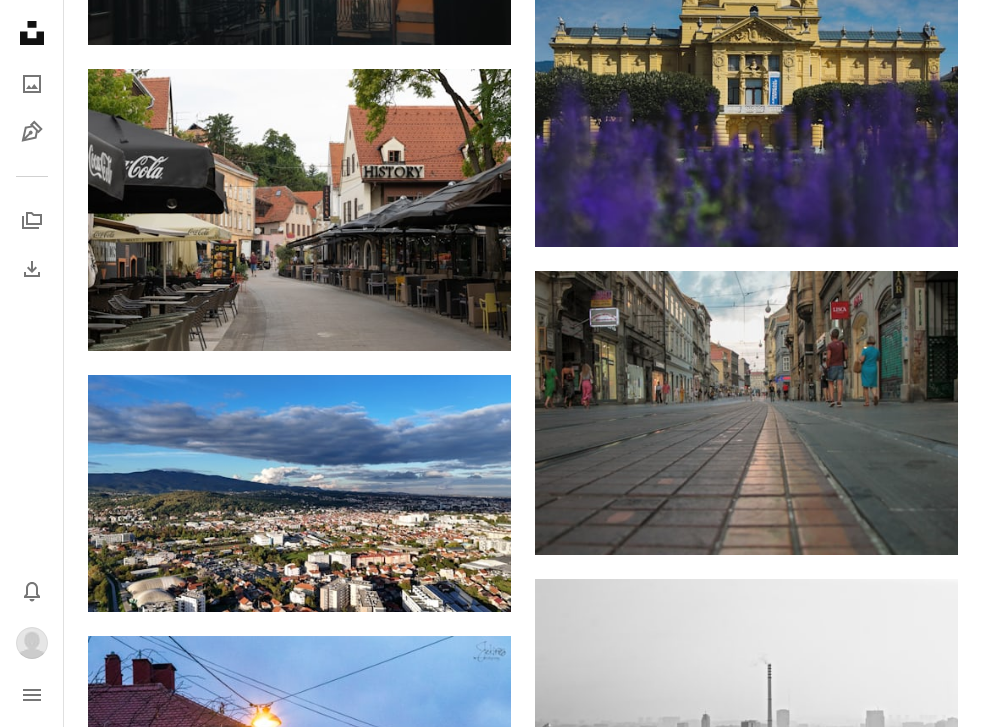 scroll, scrollTop: 15121, scrollLeft: 0, axis: vertical 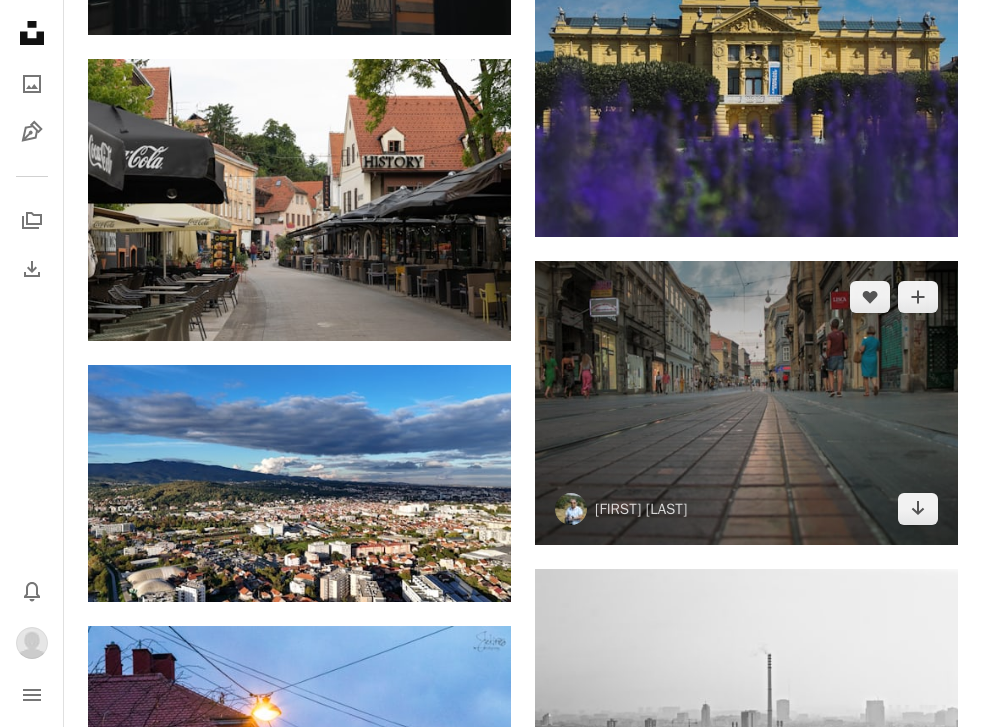 click at bounding box center (746, 403) 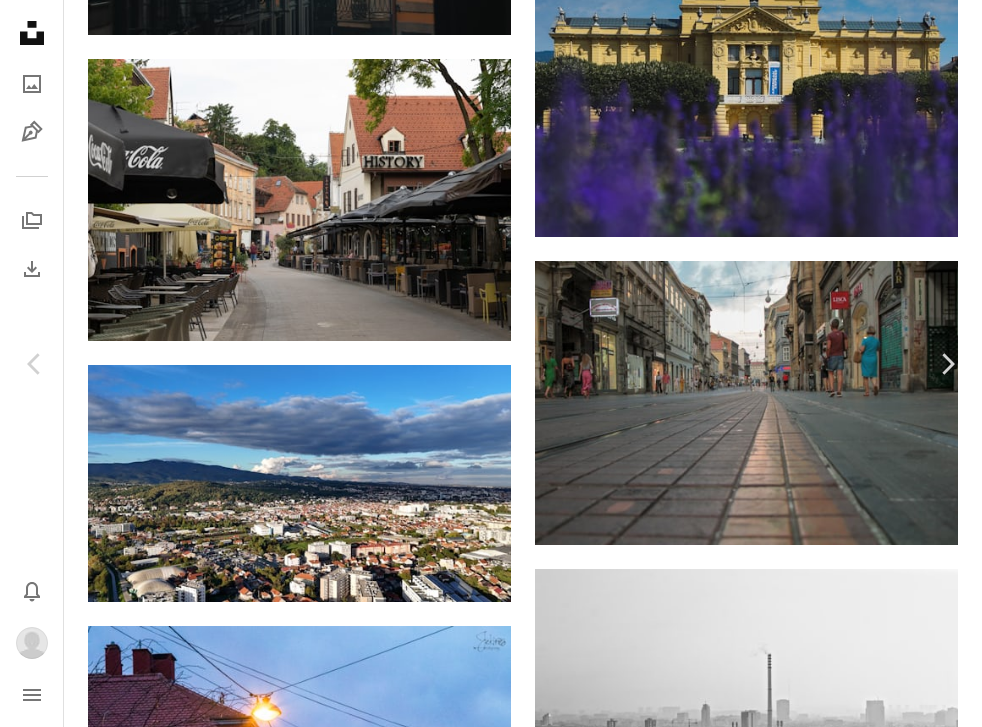 click on "An X shape" at bounding box center [20, 20] 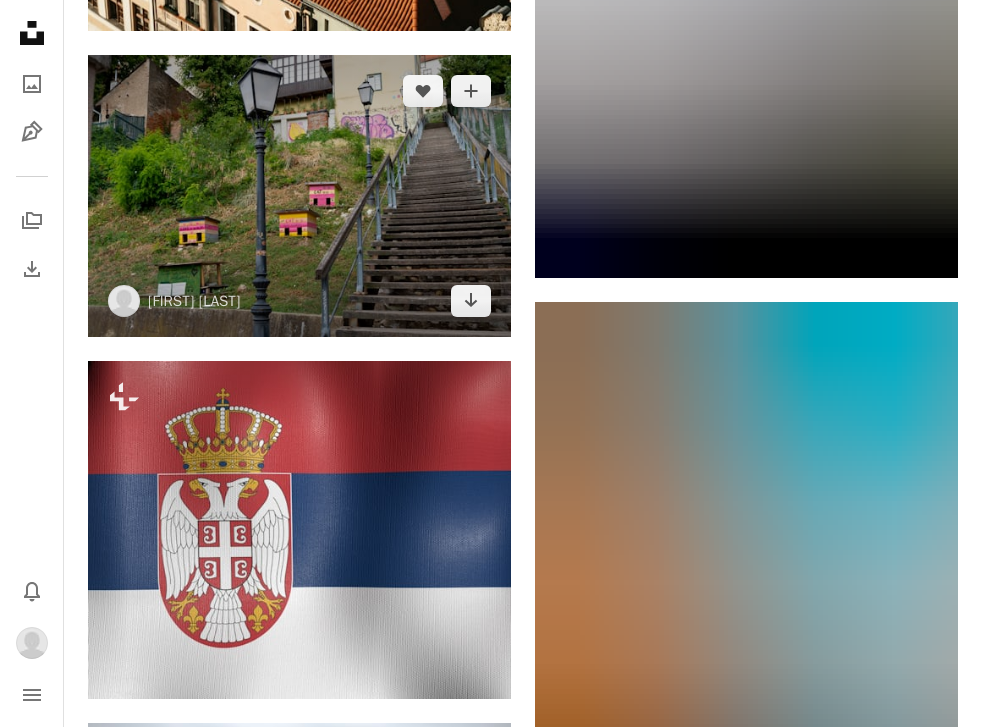 scroll, scrollTop: 17010, scrollLeft: 0, axis: vertical 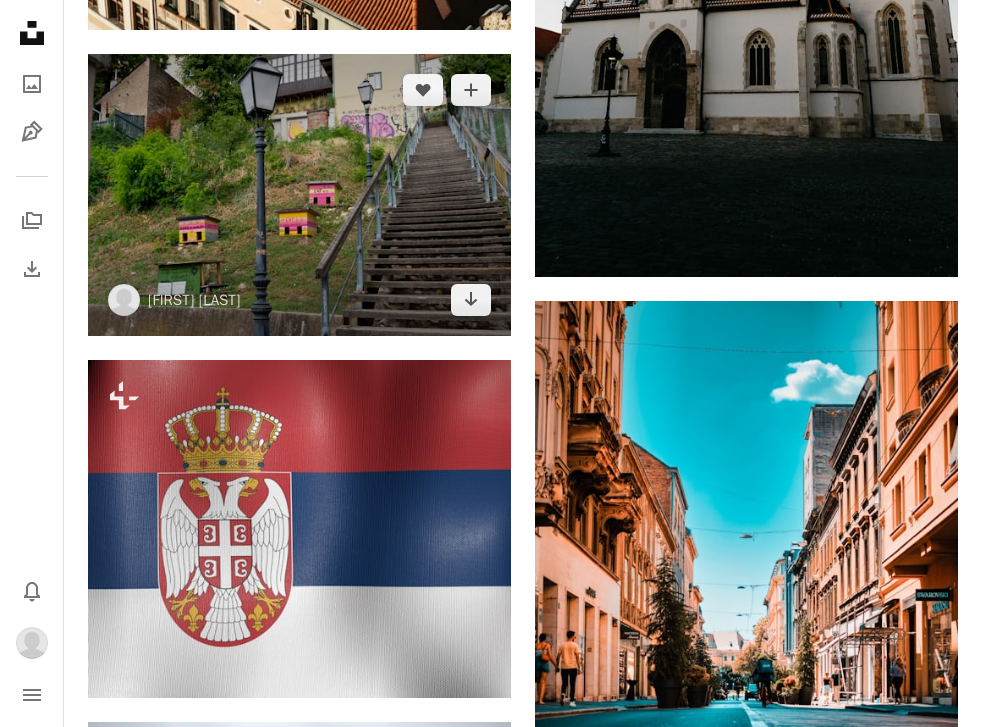 click at bounding box center [299, 195] 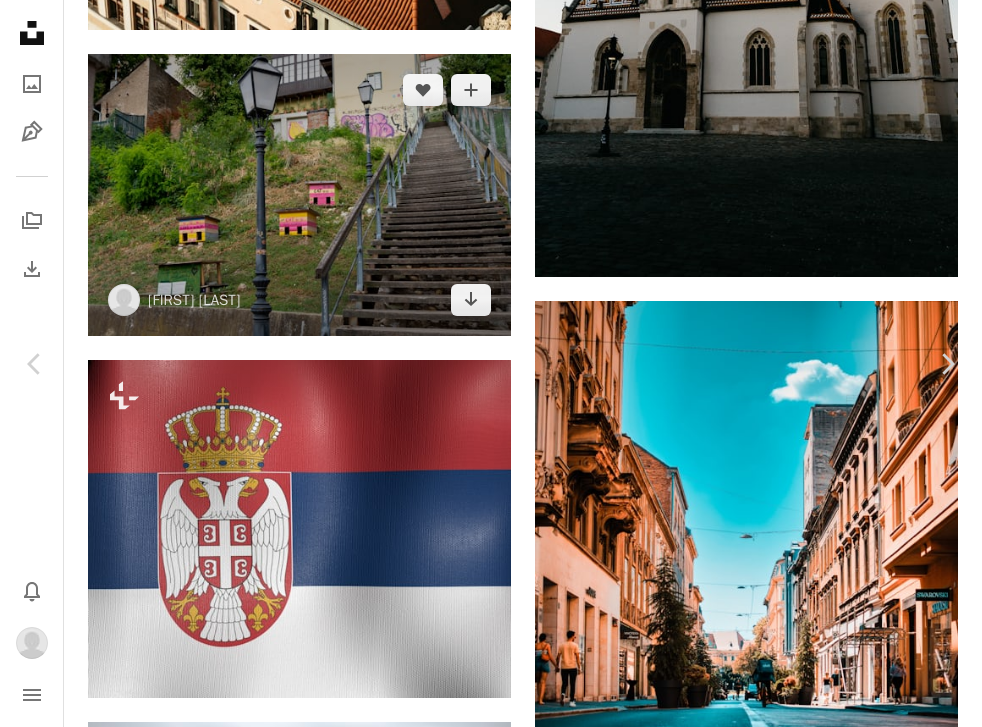 click at bounding box center [483, 7987] 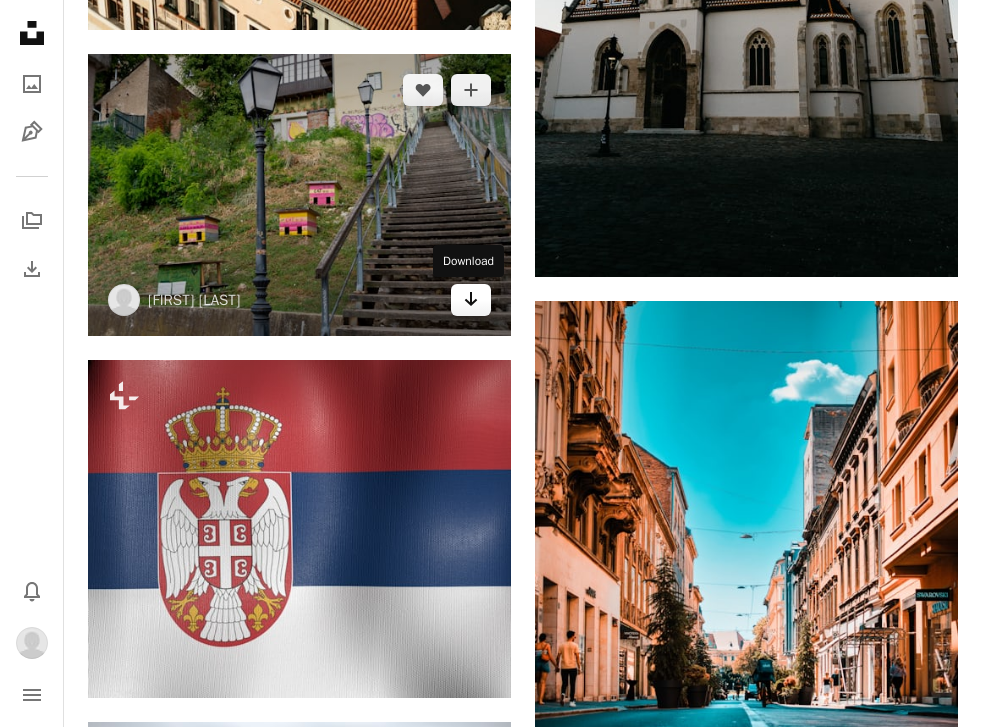 click 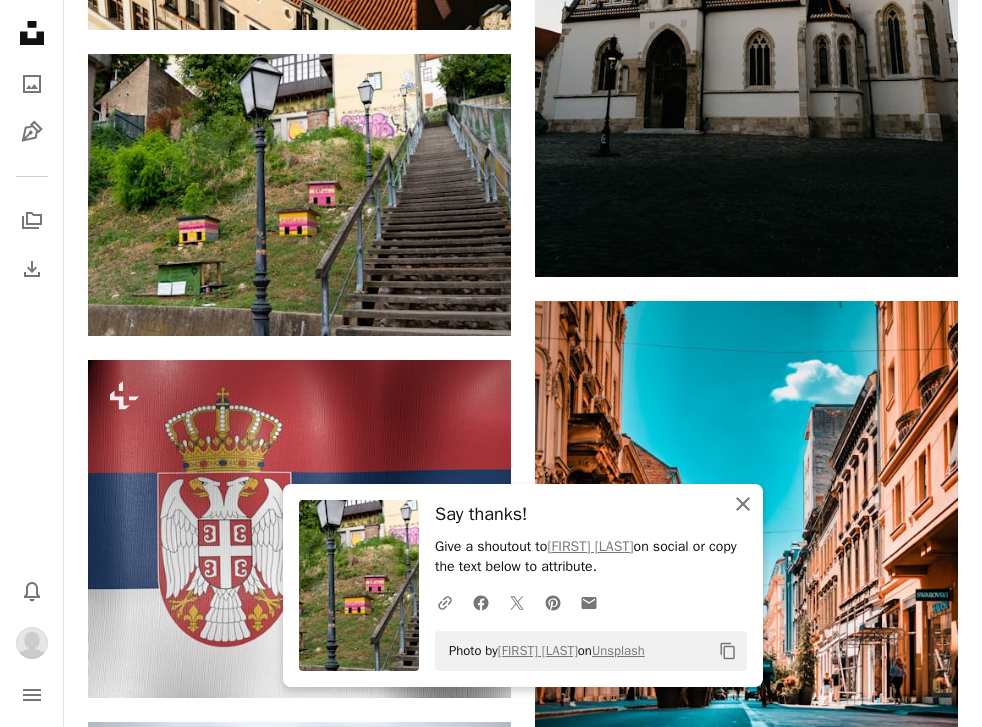click 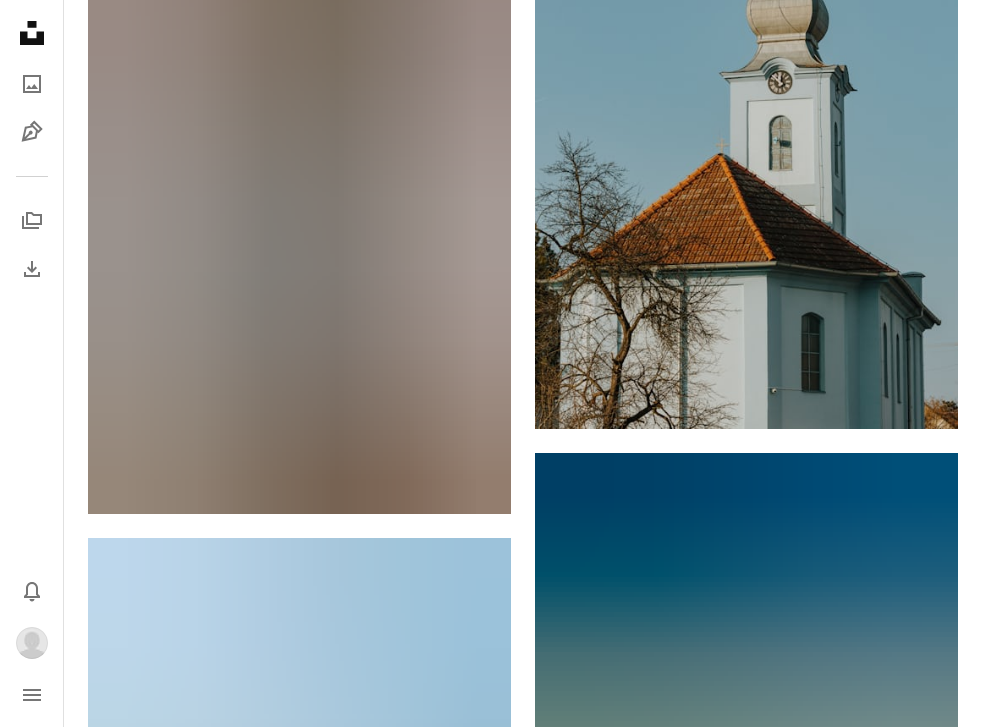 scroll, scrollTop: 20310, scrollLeft: 0, axis: vertical 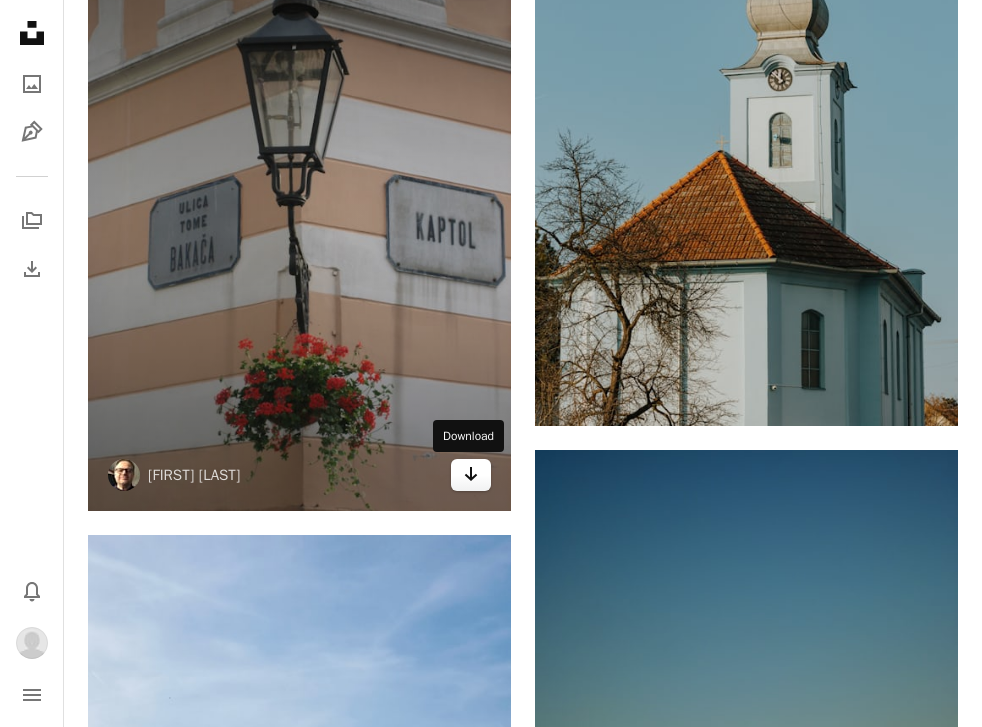 click on "Arrow pointing down" 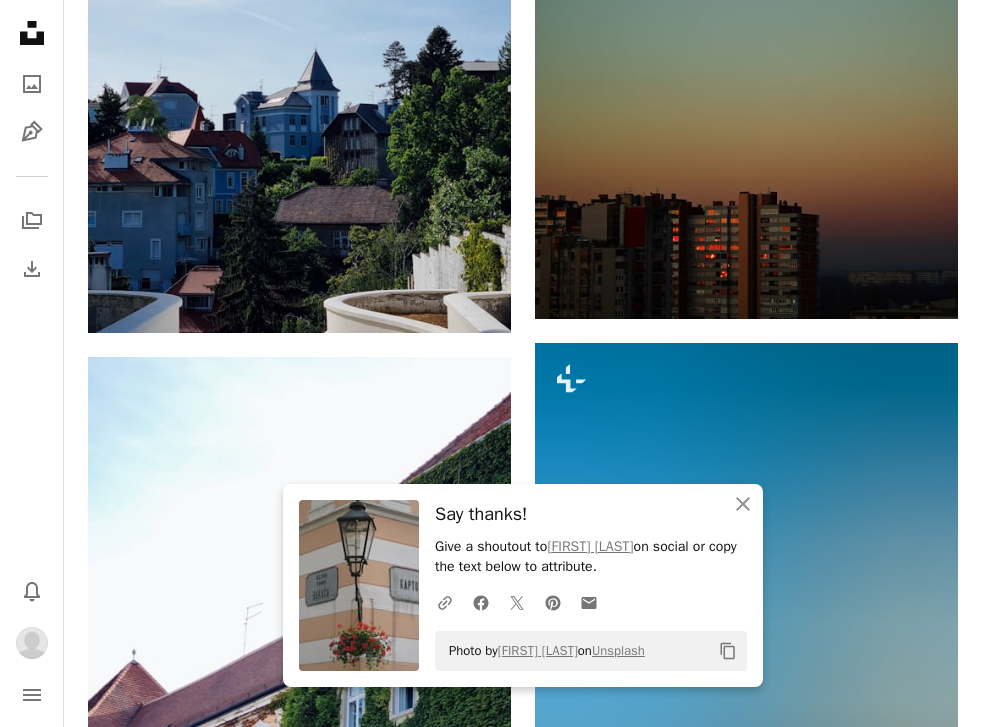 scroll, scrollTop: 21123, scrollLeft: 0, axis: vertical 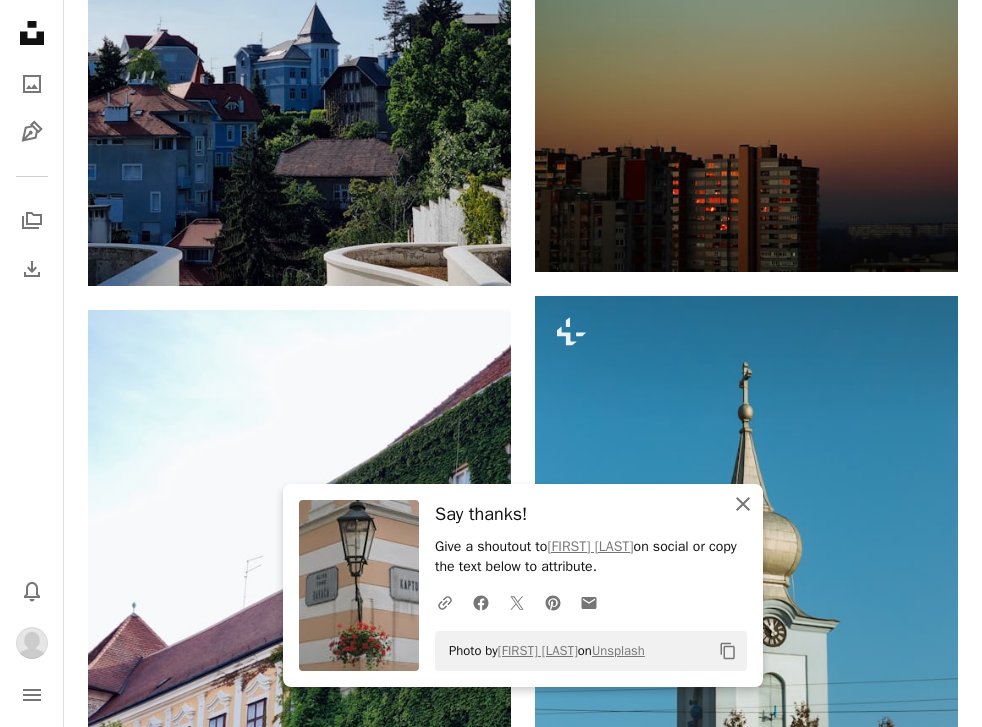 click 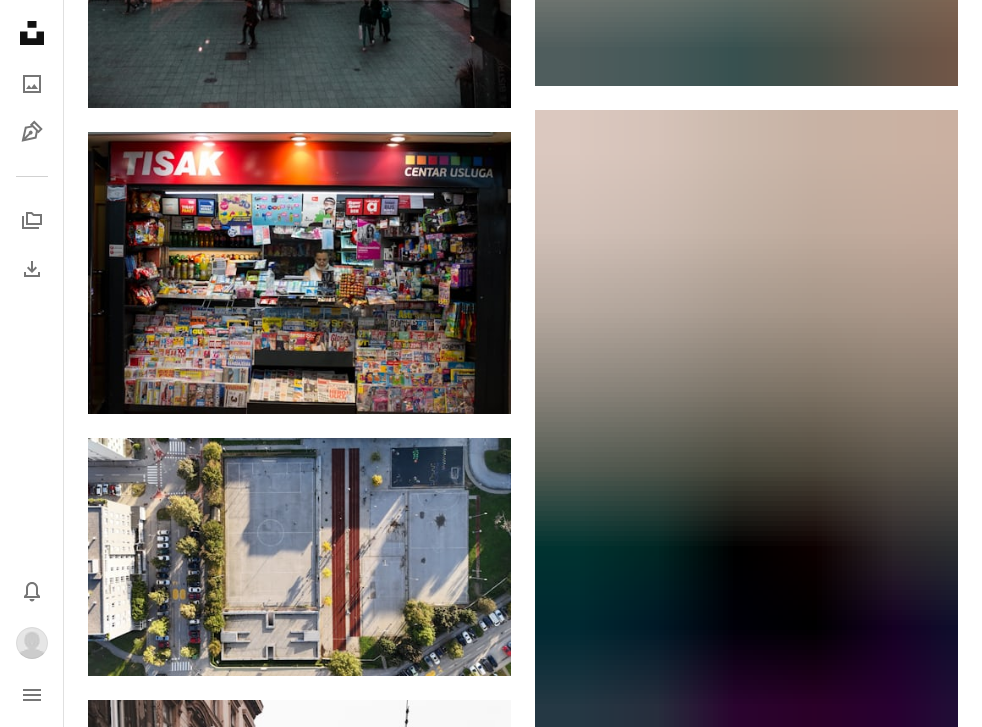 scroll, scrollTop: 35662, scrollLeft: 0, axis: vertical 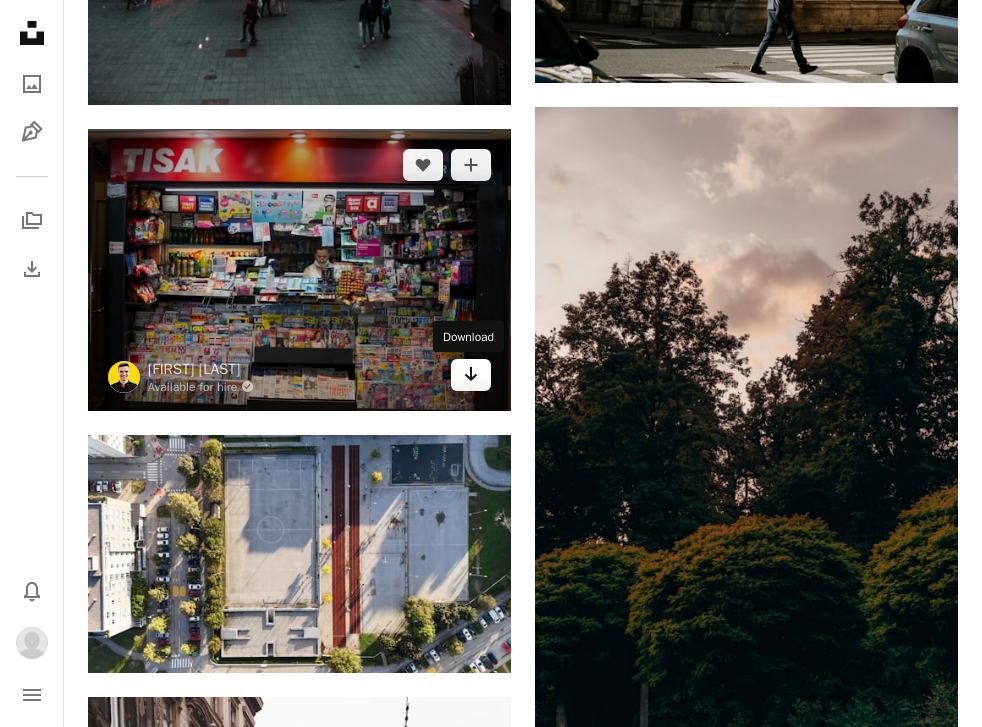 click on "Arrow pointing down" 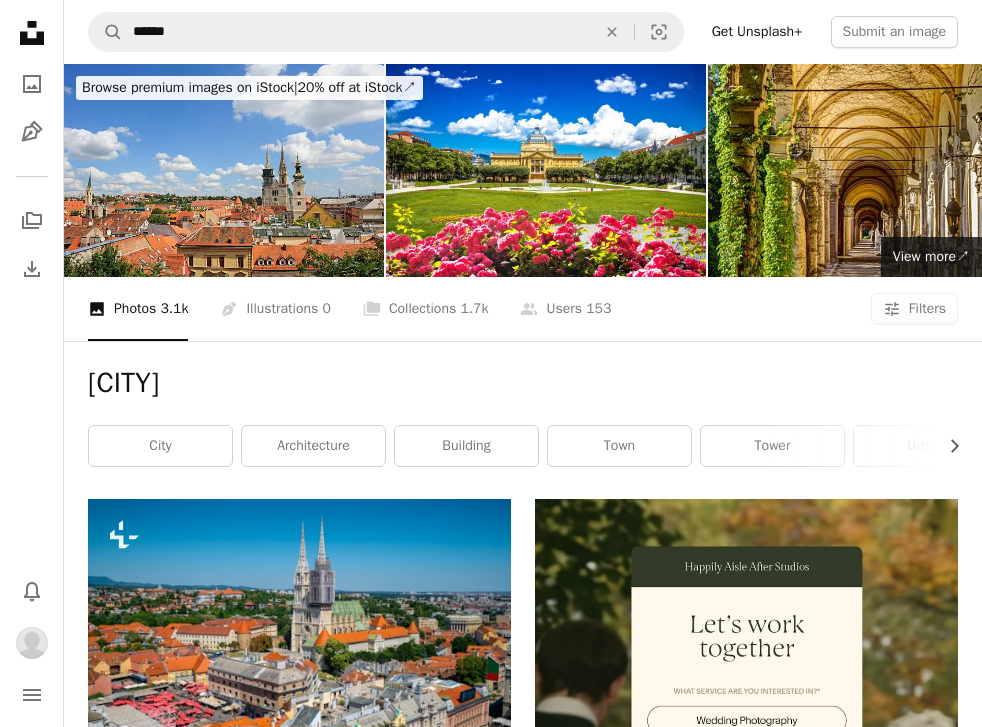 scroll, scrollTop: 0, scrollLeft: 0, axis: both 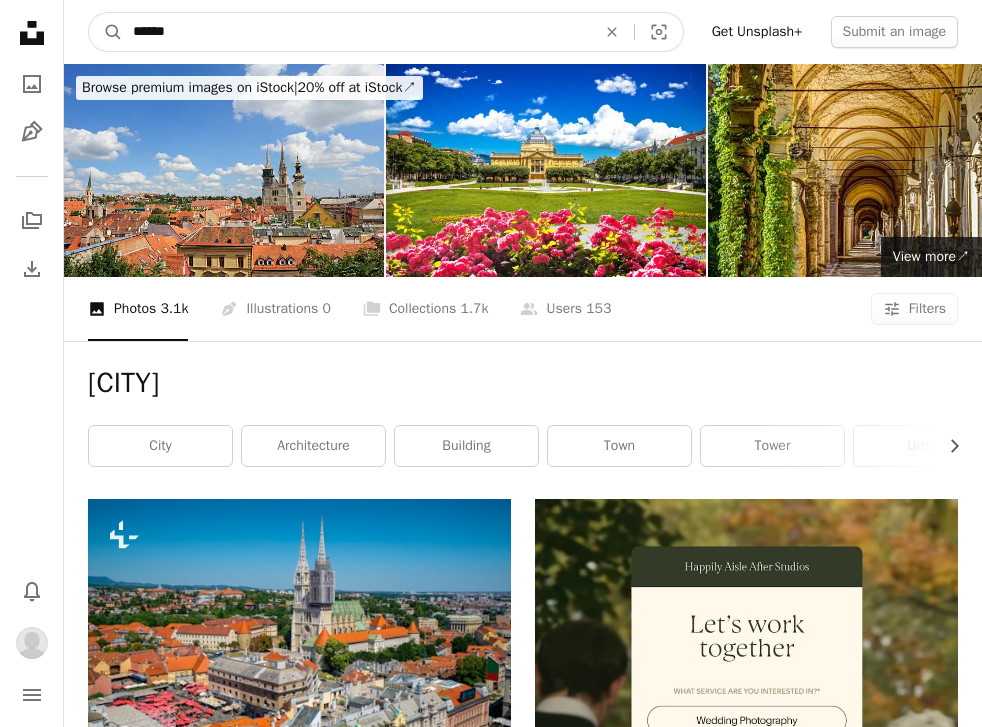 drag, startPoint x: 189, startPoint y: 36, endPoint x: 88, endPoint y: 29, distance: 101.24229 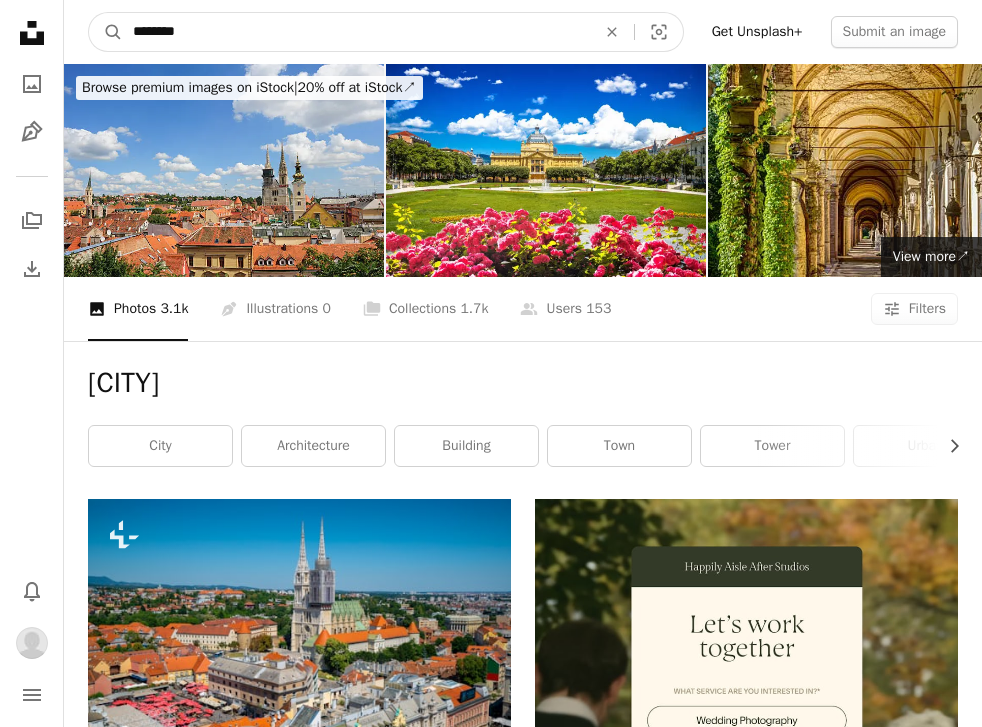 type on "*********" 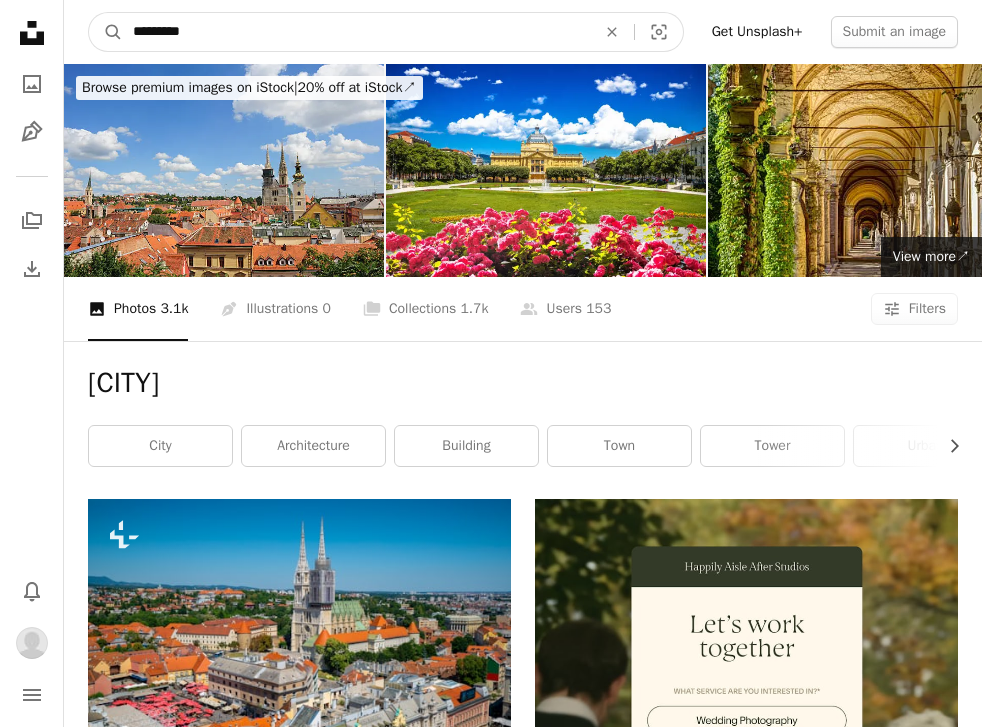 click on "A magnifying glass" at bounding box center [106, 32] 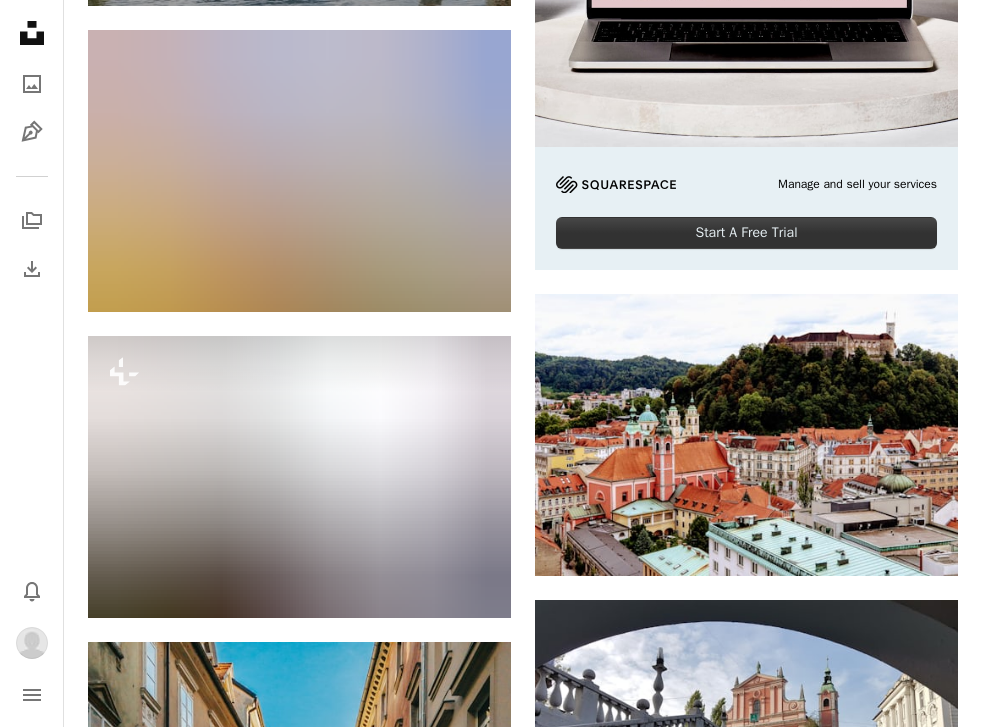 scroll, scrollTop: 779, scrollLeft: 0, axis: vertical 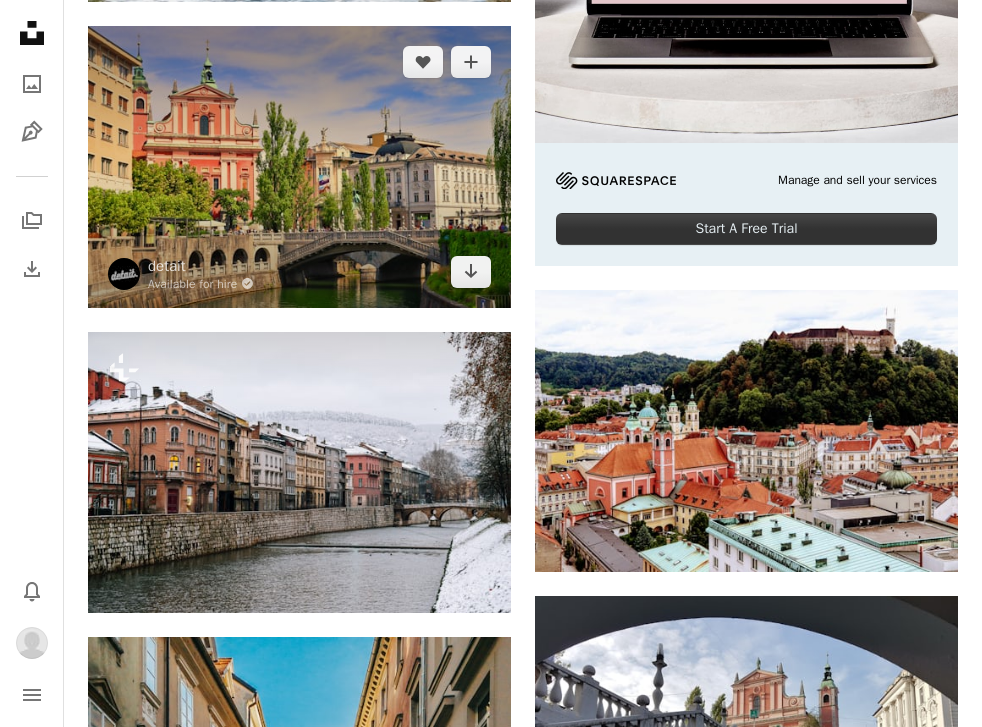 click at bounding box center [299, 167] 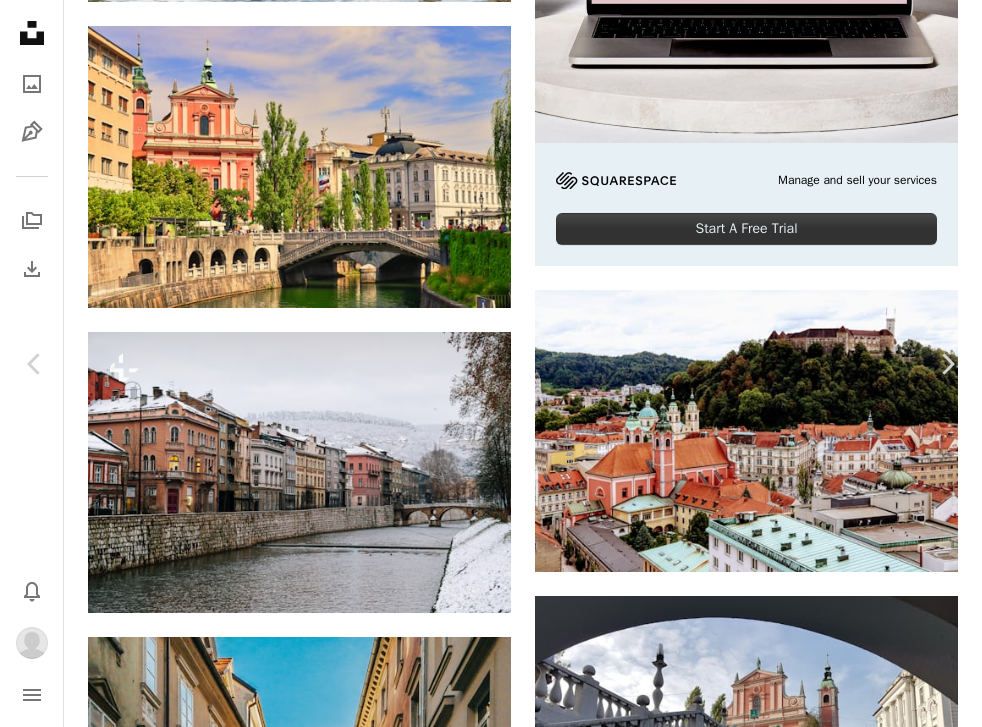 scroll, scrollTop: 0, scrollLeft: 0, axis: both 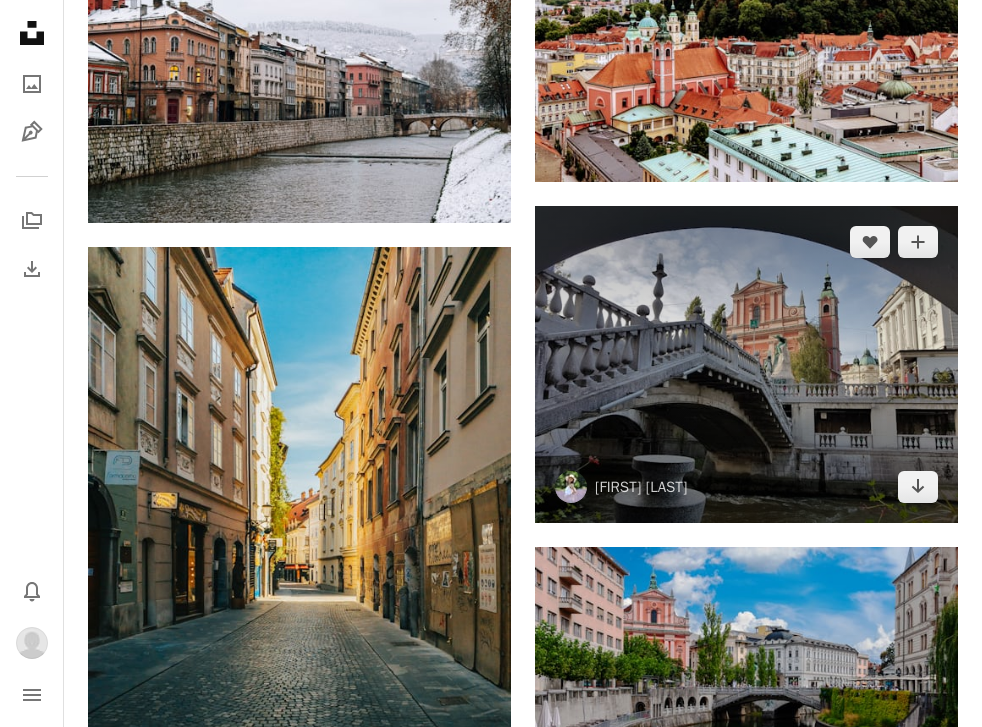 click at bounding box center (746, 364) 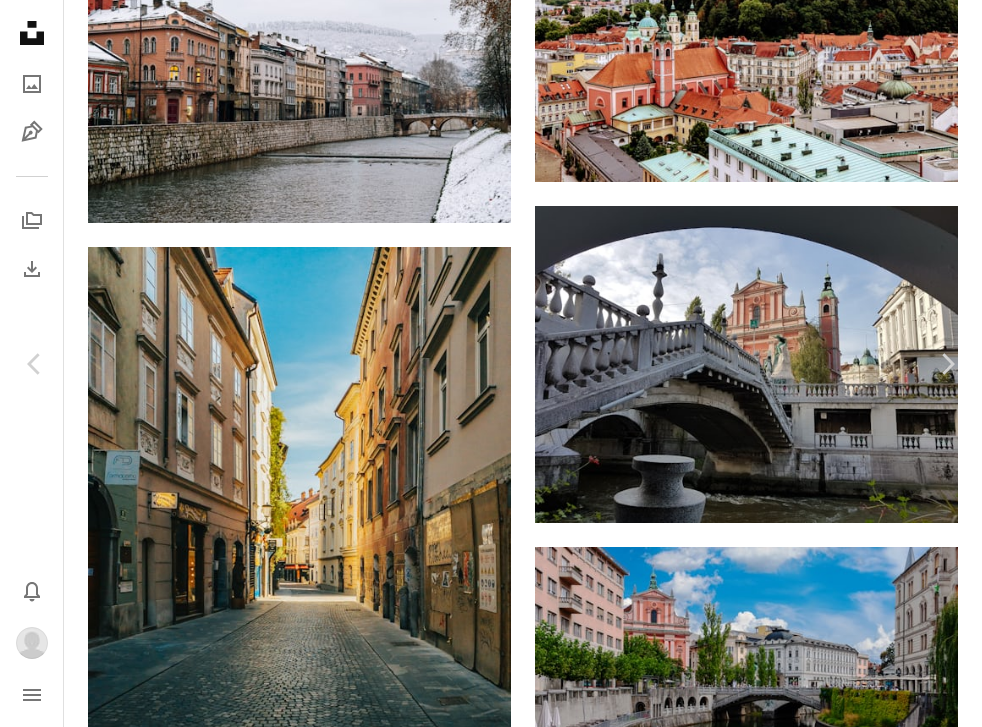 scroll, scrollTop: 177, scrollLeft: 0, axis: vertical 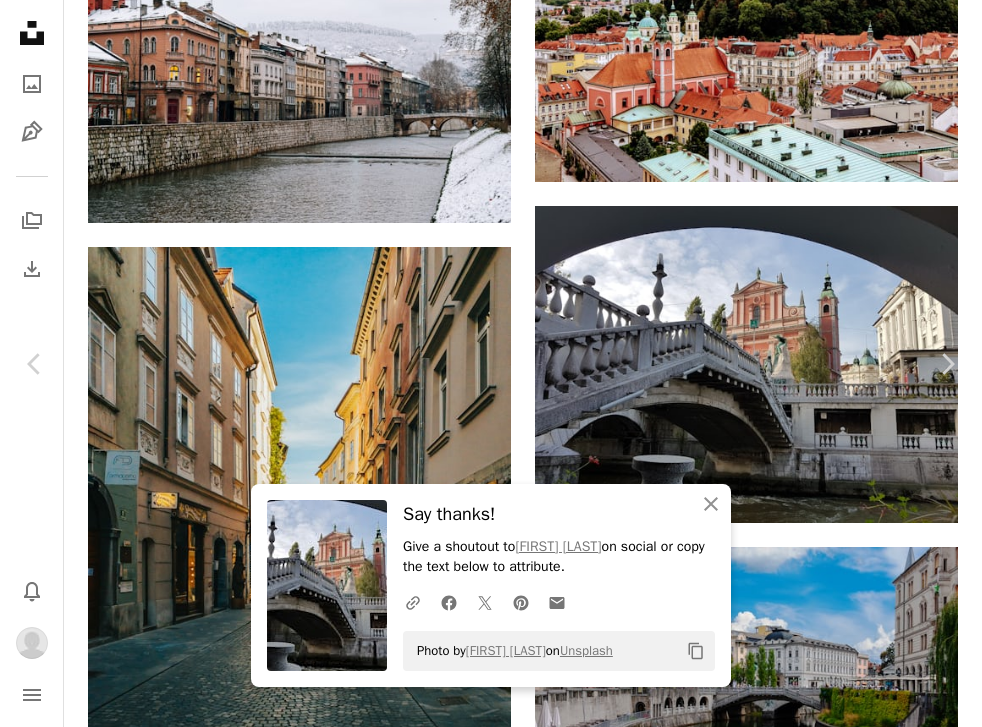 click on "An X shape" at bounding box center (20, 20) 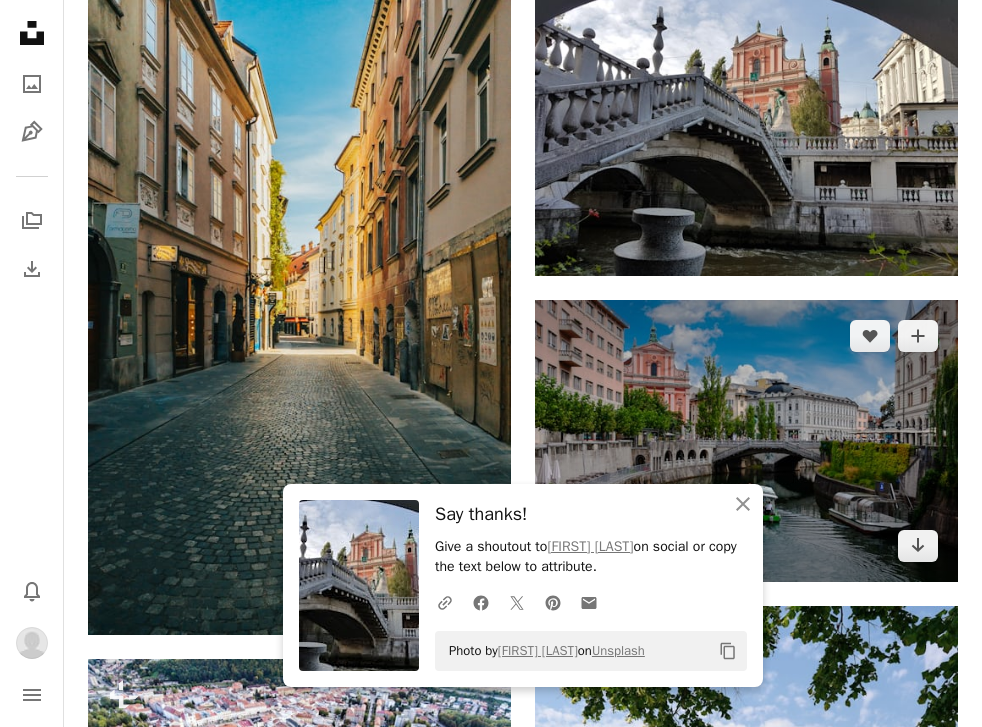 scroll, scrollTop: 1417, scrollLeft: 0, axis: vertical 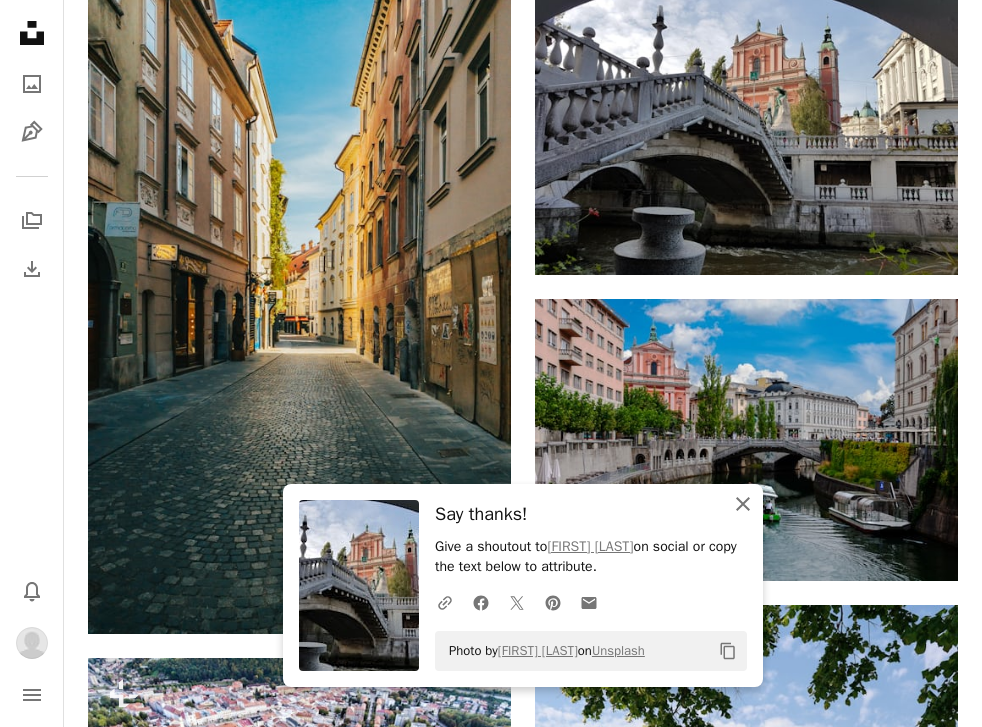 click 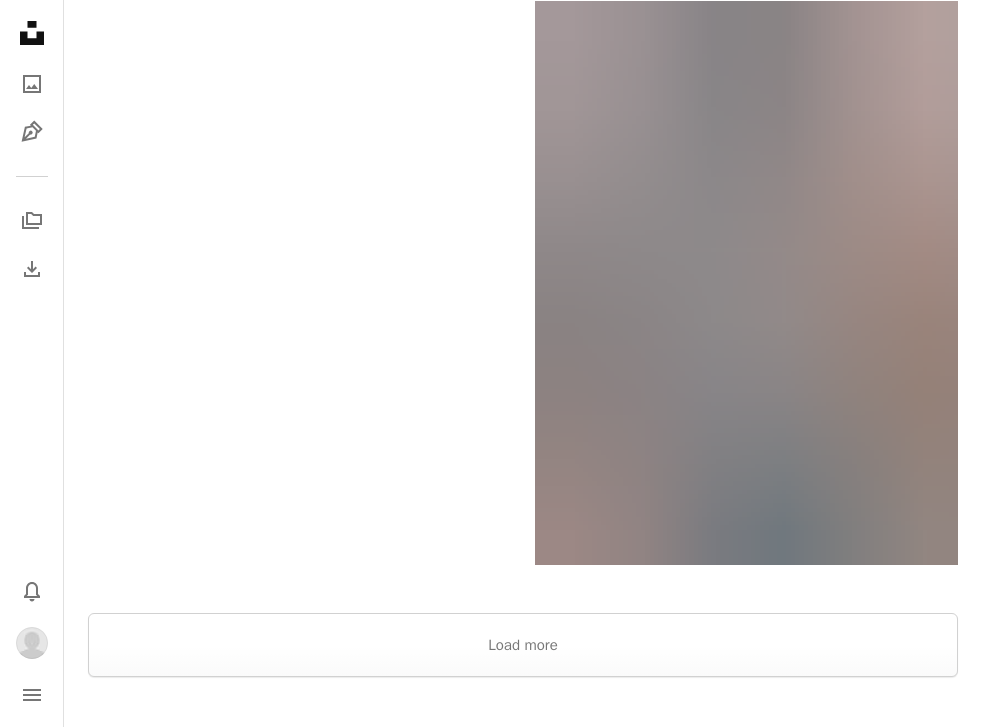 scroll, scrollTop: 5238, scrollLeft: 0, axis: vertical 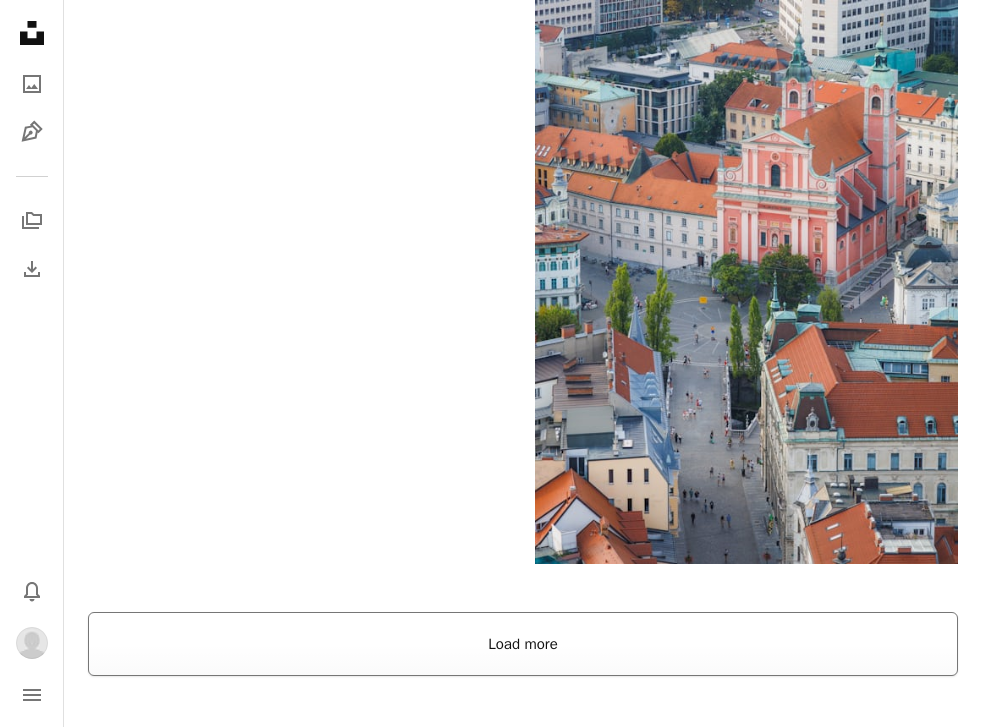 click on "Load more" at bounding box center [523, 644] 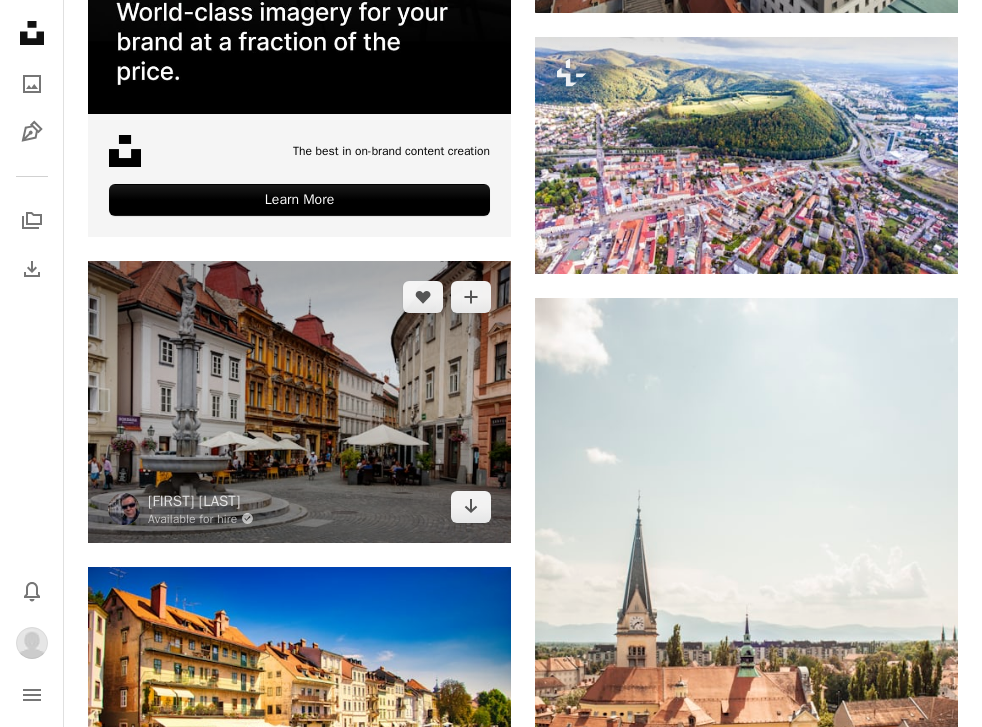 scroll, scrollTop: 6438, scrollLeft: 0, axis: vertical 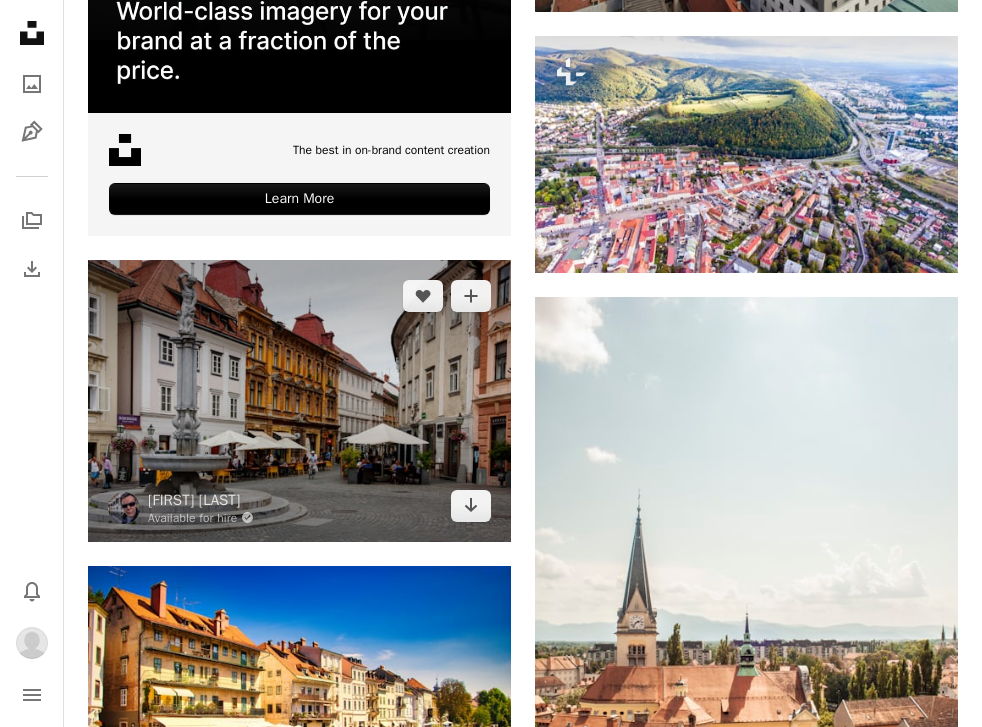 click at bounding box center [299, 401] 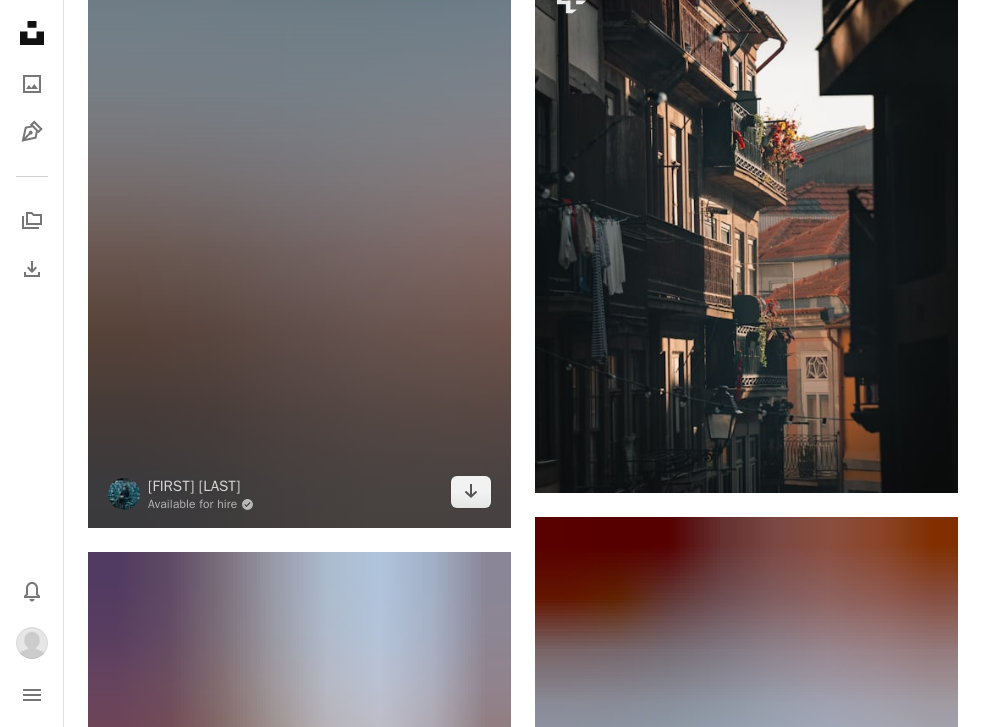 scroll, scrollTop: 10089, scrollLeft: 0, axis: vertical 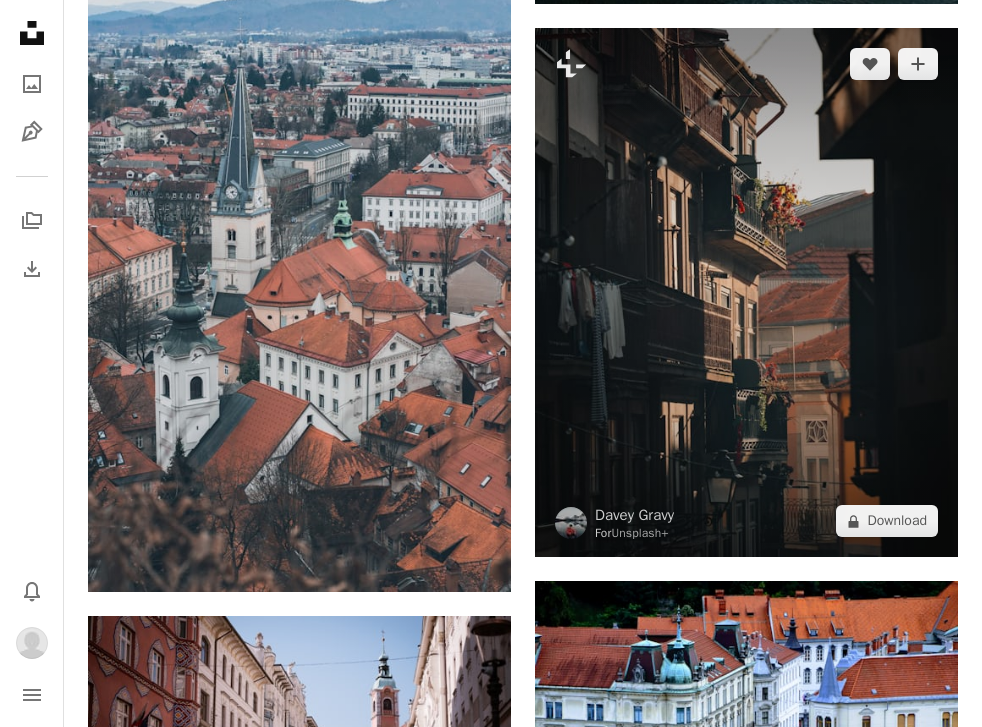click at bounding box center [746, 292] 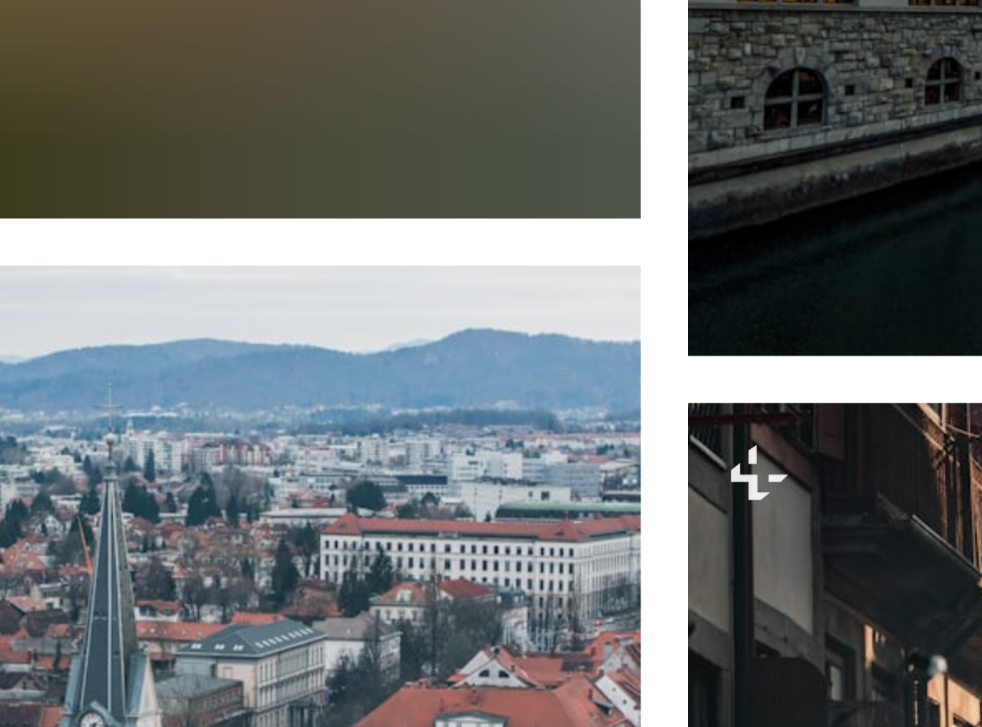scroll, scrollTop: 9776, scrollLeft: 0, axis: vertical 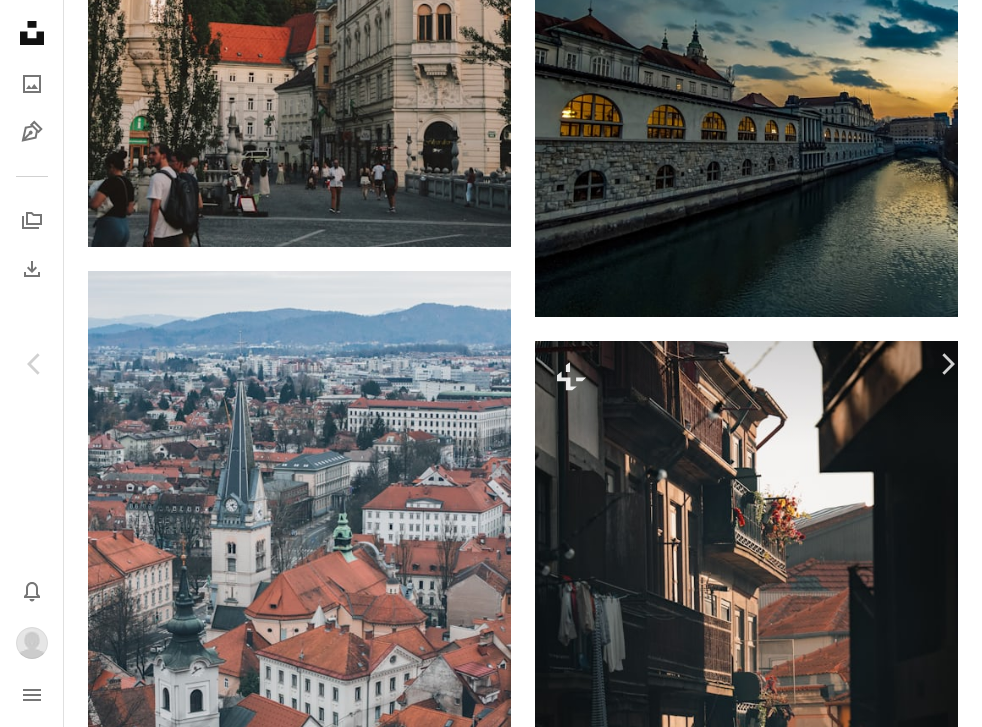 click on "An X shape" at bounding box center (20, 20) 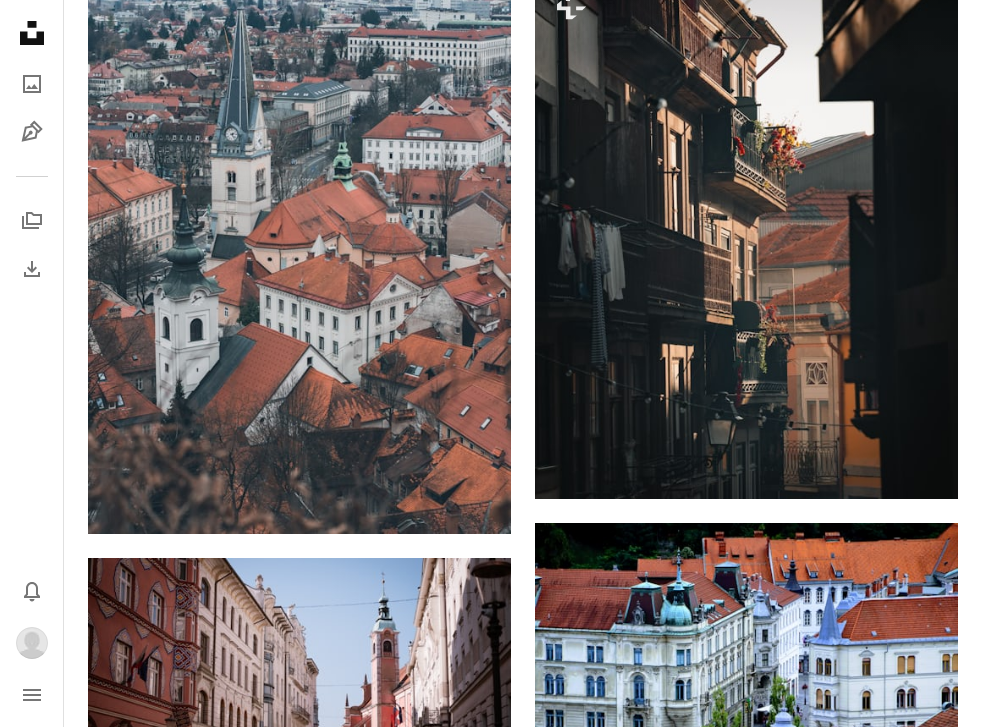 scroll, scrollTop: 10157, scrollLeft: 0, axis: vertical 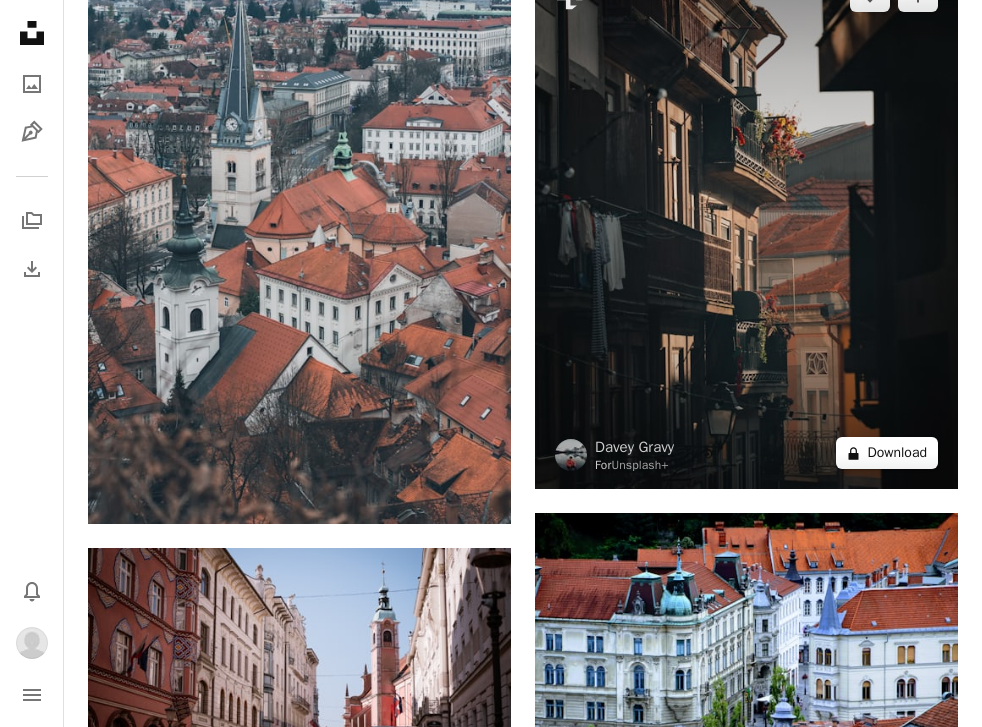 click on "A lock Download" at bounding box center [887, 453] 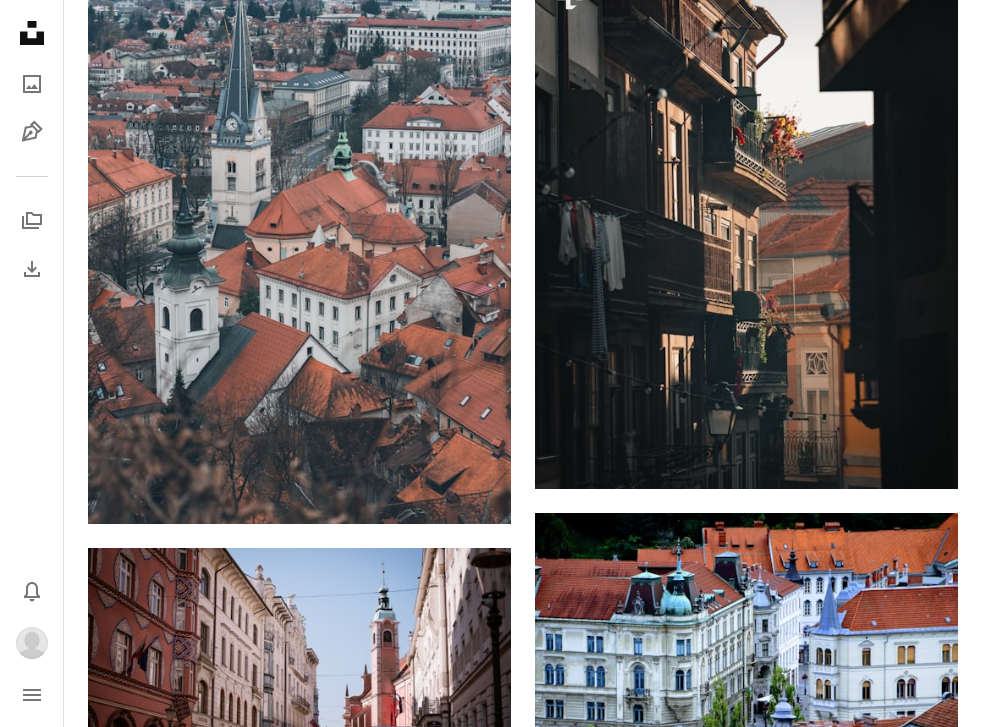 click on "An X shape" at bounding box center [20, 20] 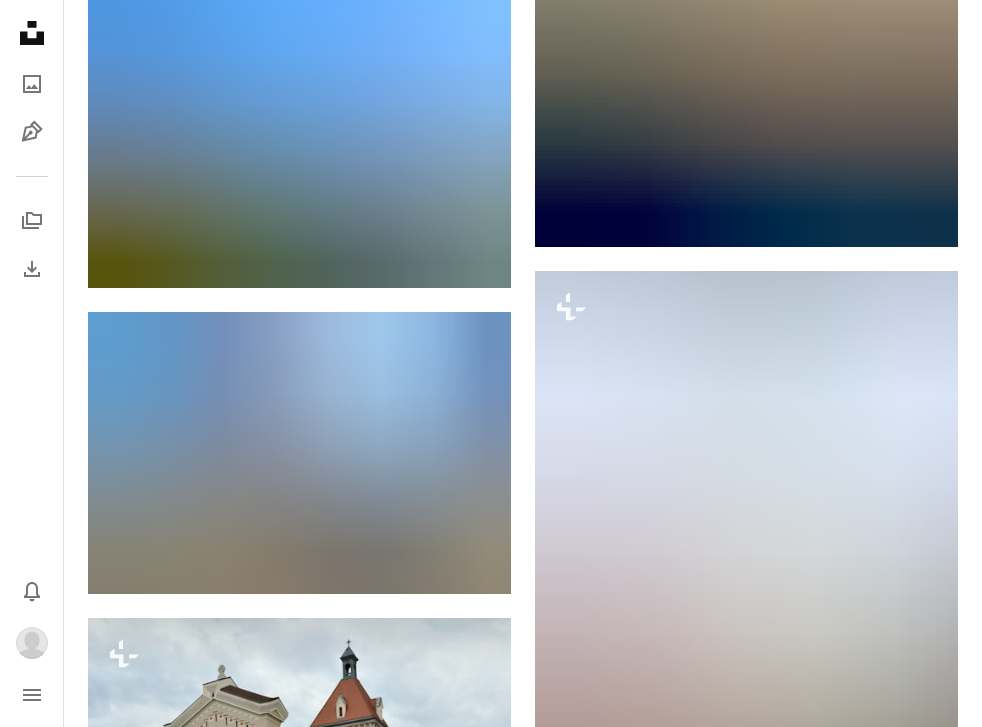 scroll, scrollTop: 14392, scrollLeft: 0, axis: vertical 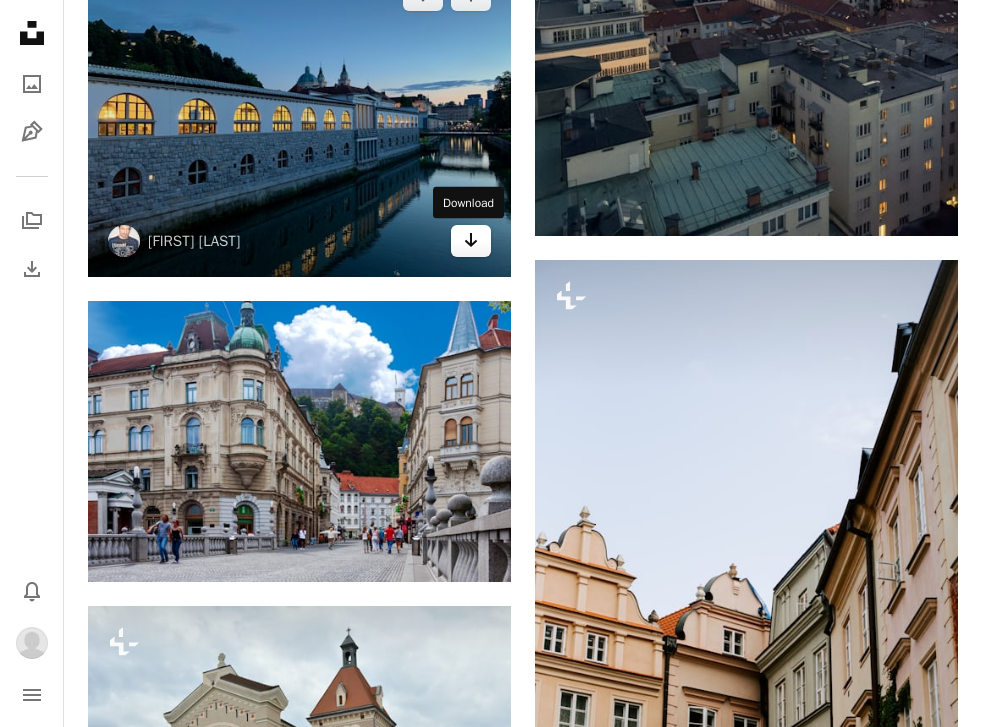 click on "Arrow pointing down" 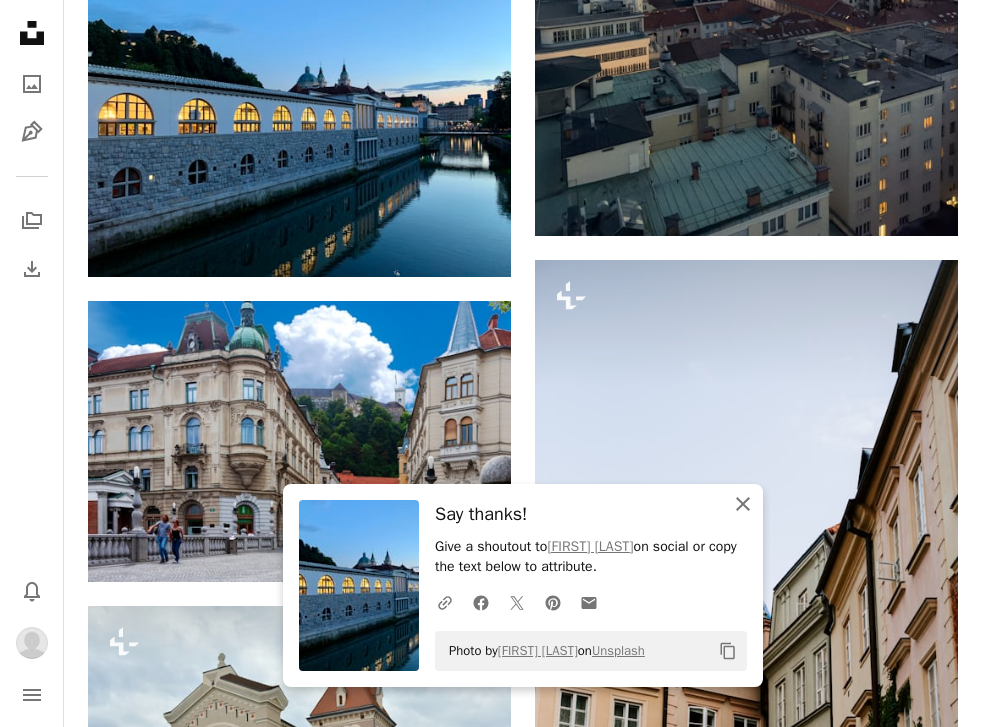 click on "An X shape" 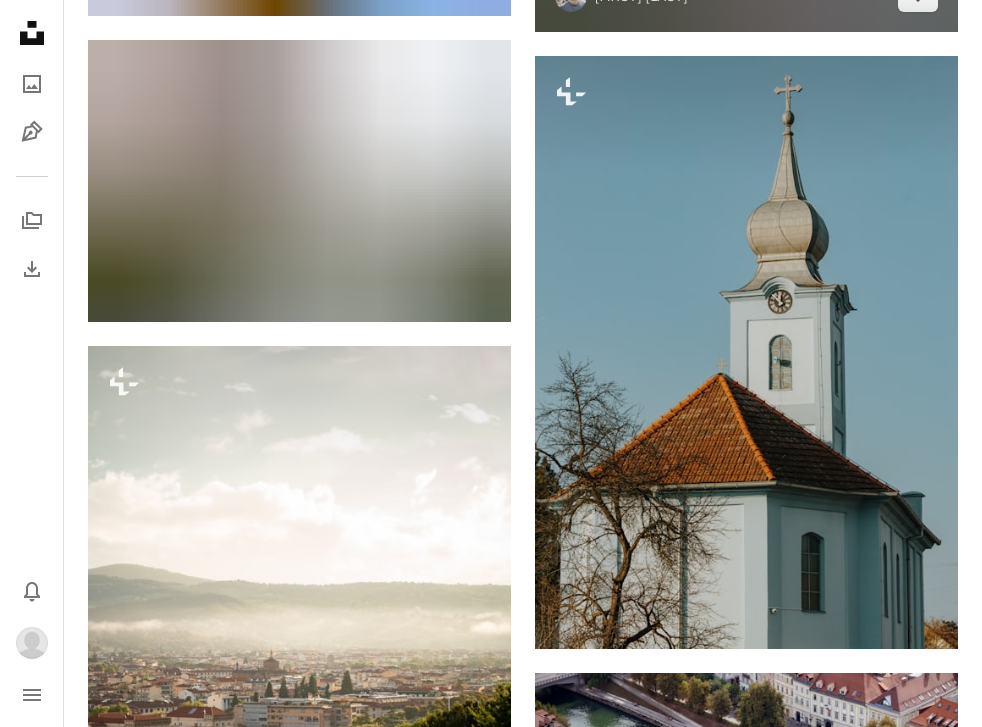 scroll, scrollTop: 16221, scrollLeft: 0, axis: vertical 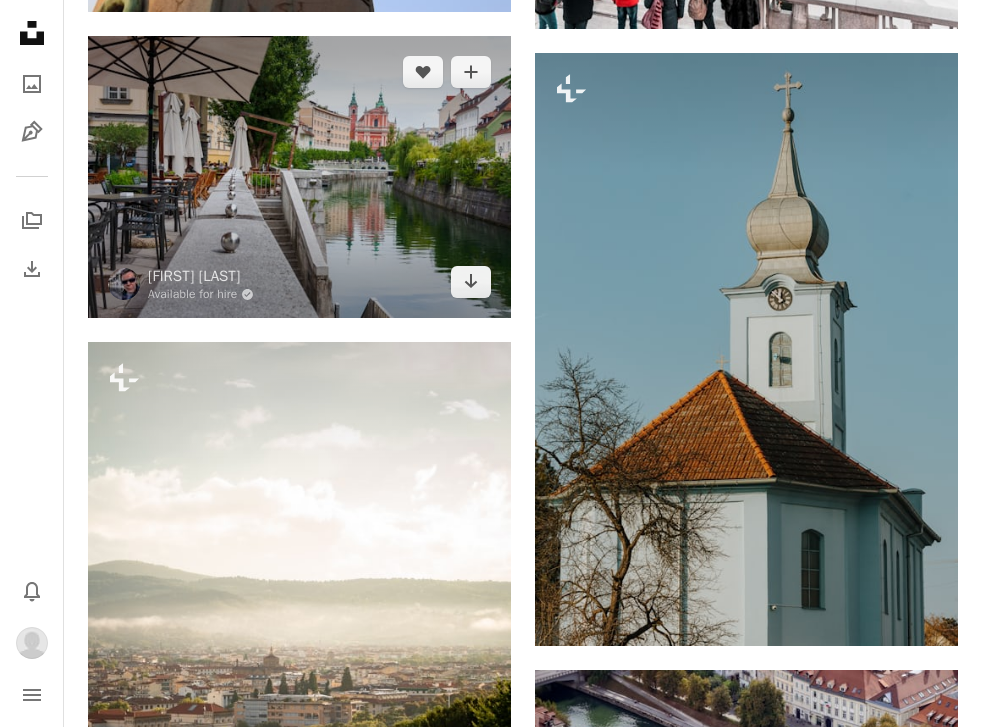 click at bounding box center [299, 177] 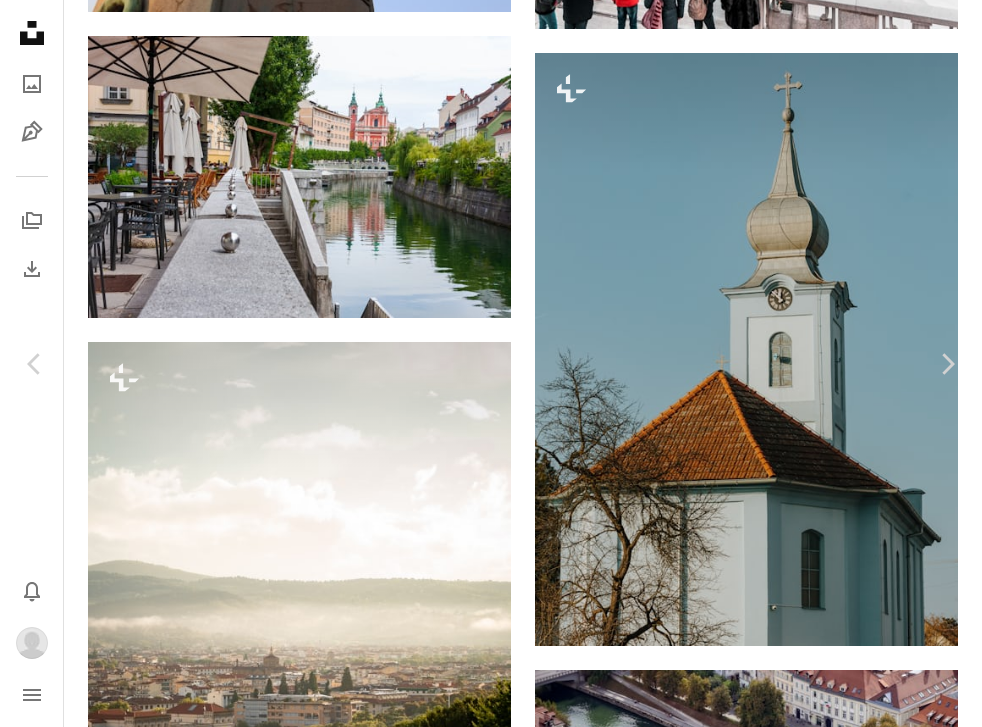 click on "An X shape" at bounding box center (20, 20) 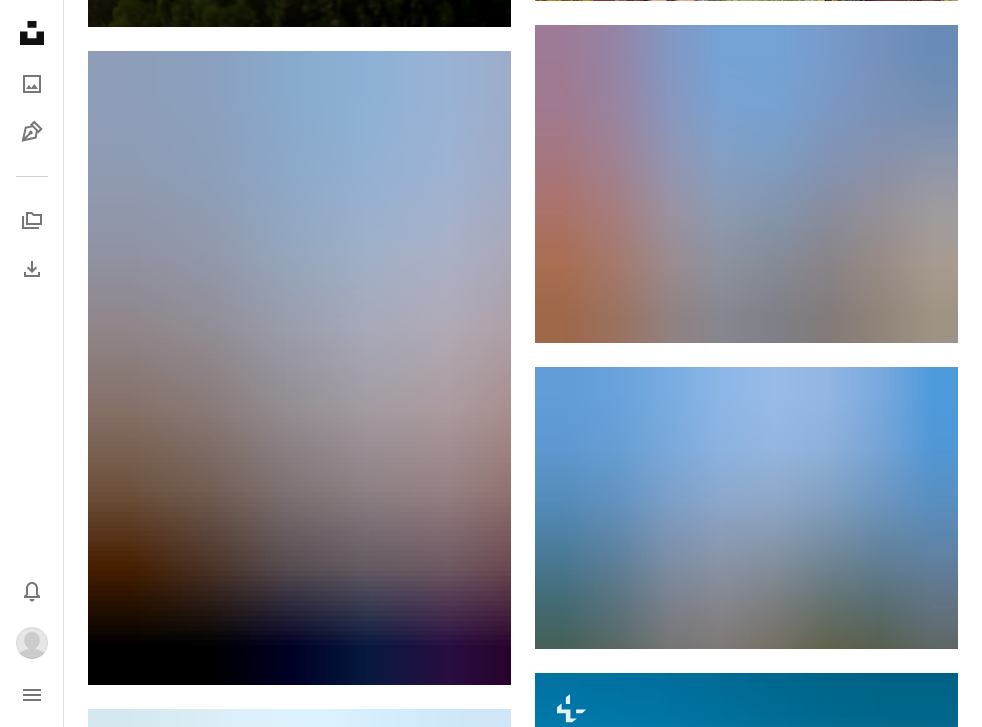 scroll, scrollTop: 17175, scrollLeft: 0, axis: vertical 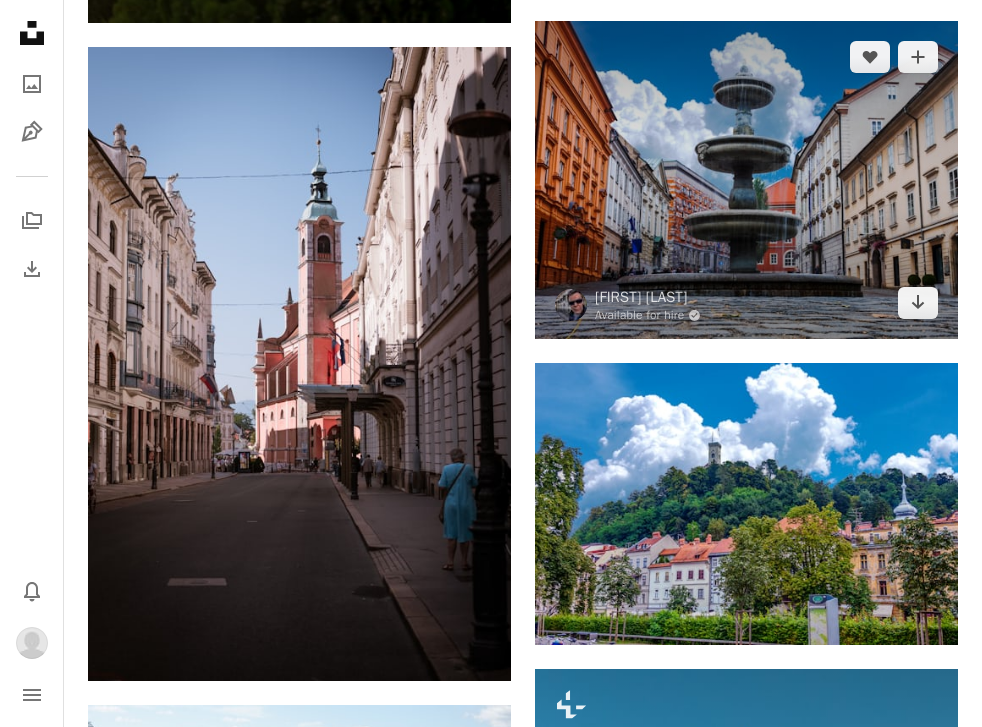 click at bounding box center [746, 180] 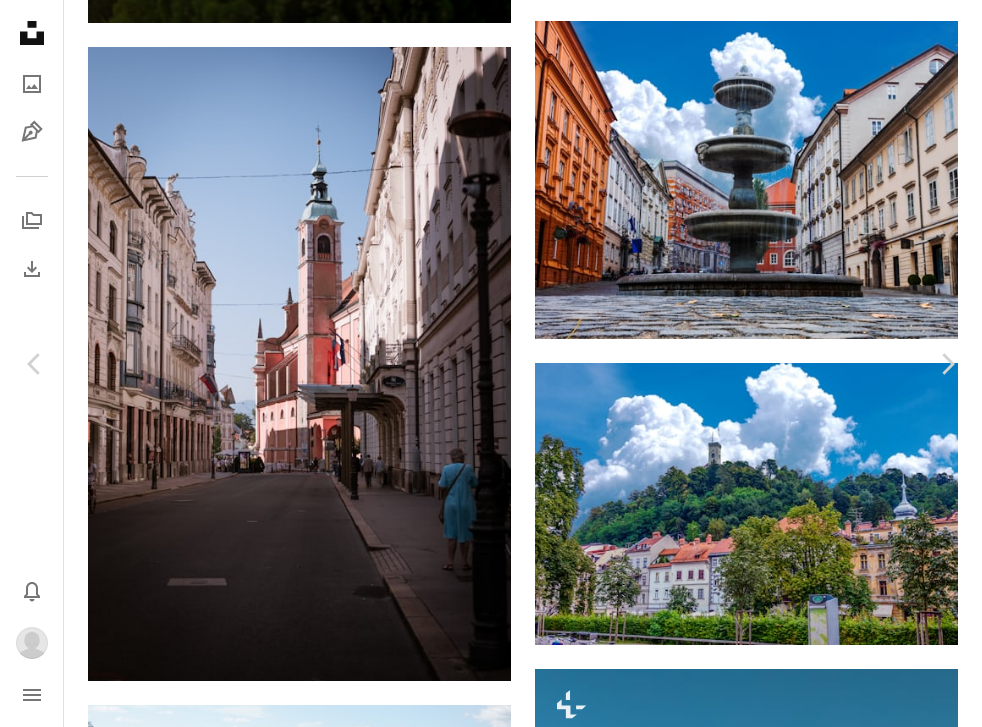 click on "Download" at bounding box center [797, 5416] 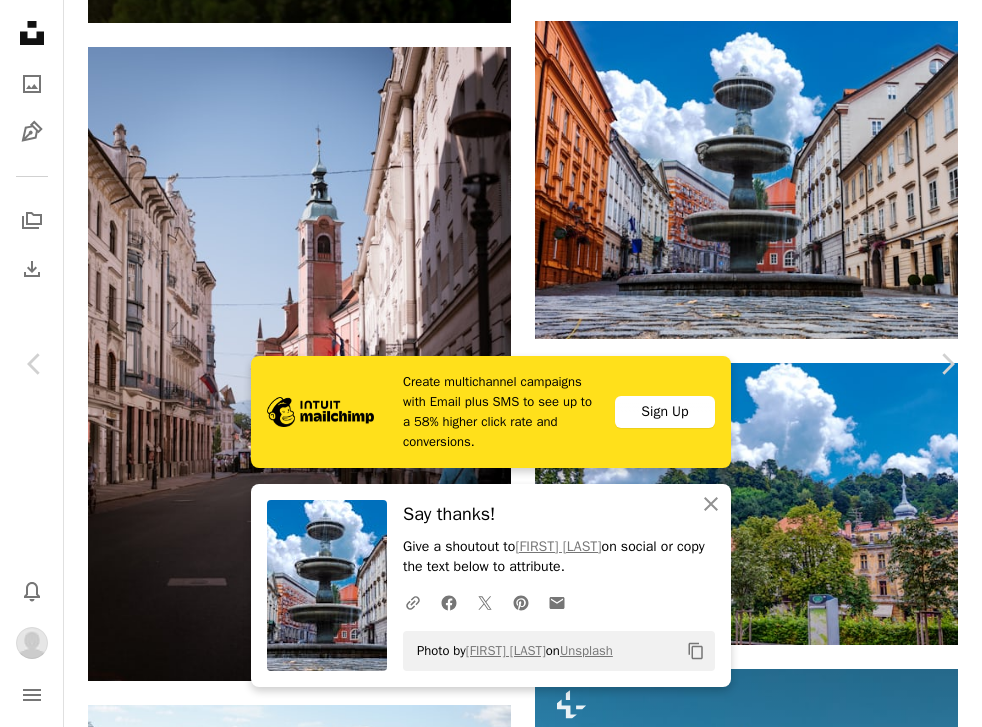 click on "An X shape" at bounding box center [20, 20] 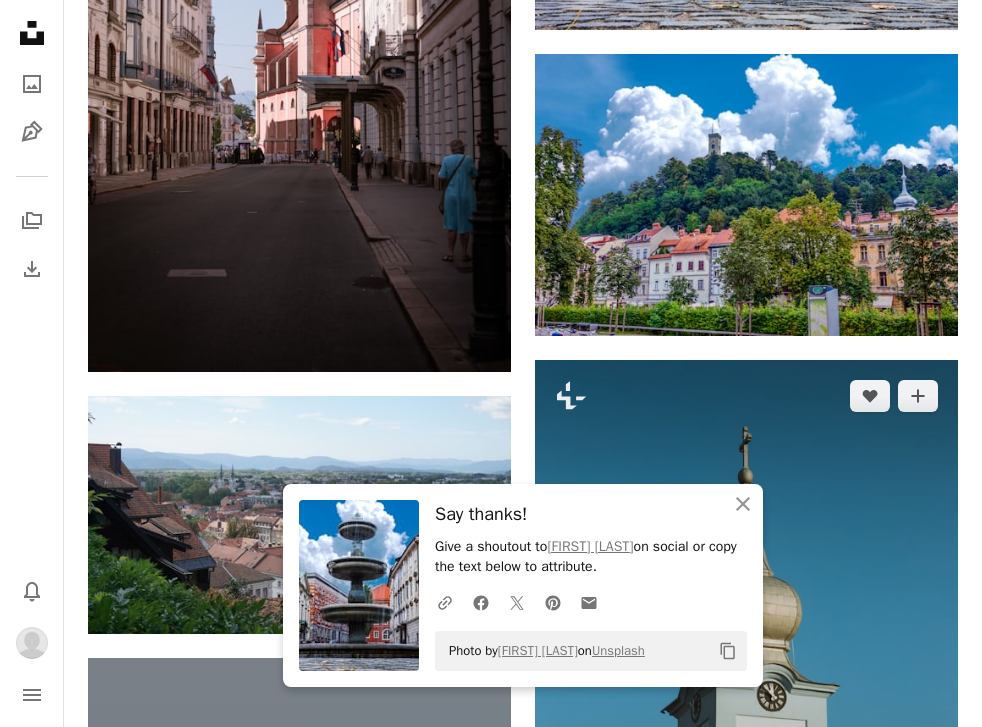 scroll, scrollTop: 17499, scrollLeft: 0, axis: vertical 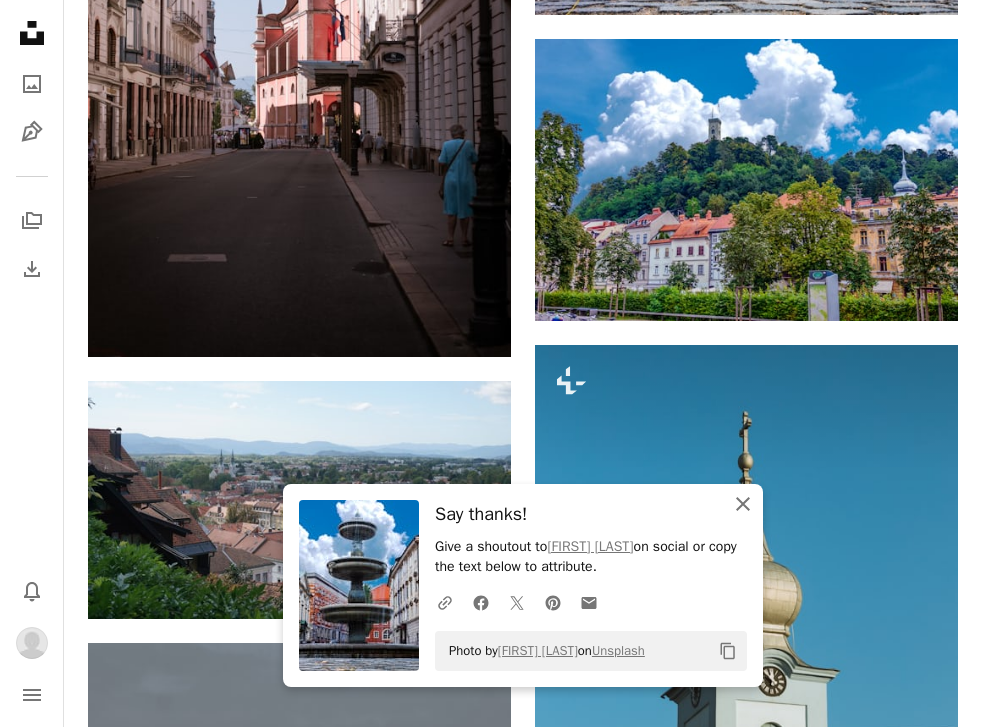 click 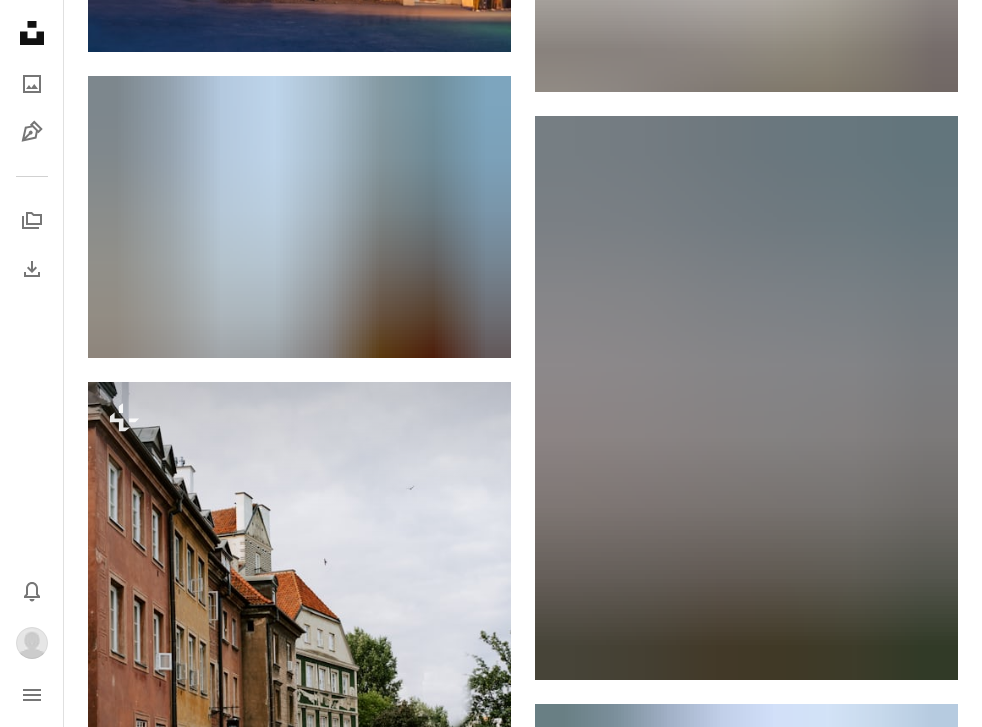 scroll, scrollTop: 28454, scrollLeft: 0, axis: vertical 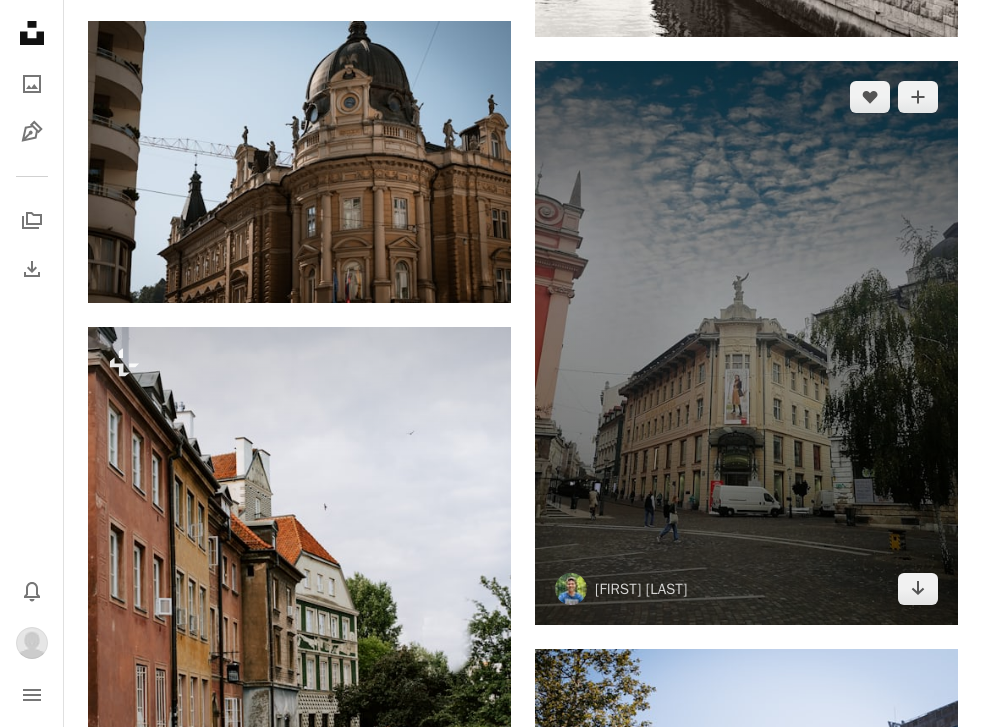 click at bounding box center (746, 343) 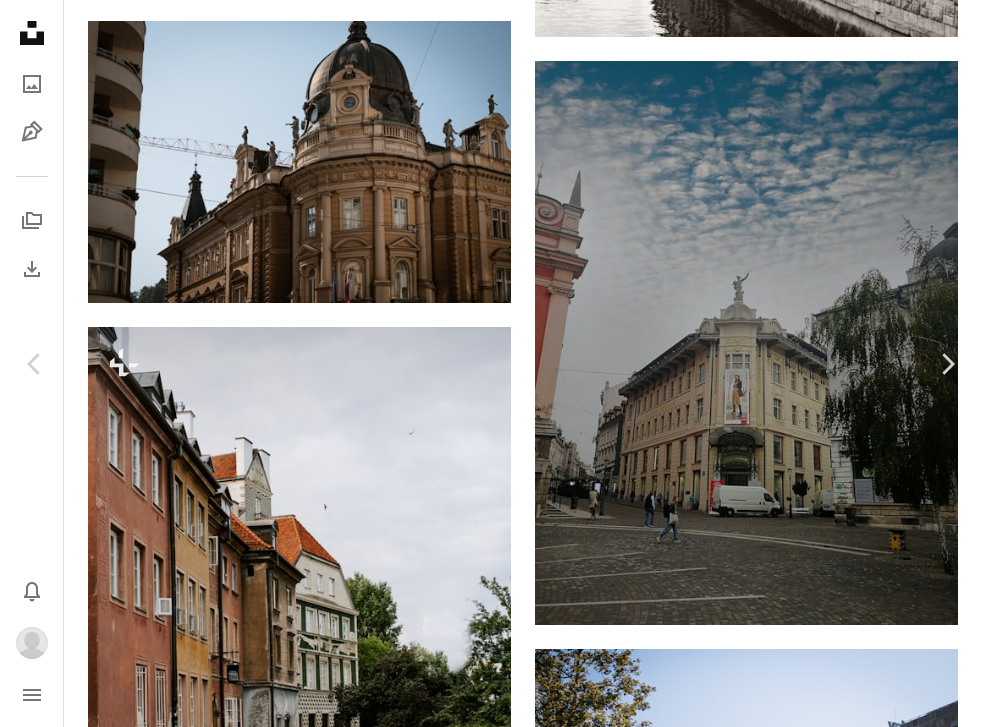 click on "An X shape" at bounding box center (20, 20) 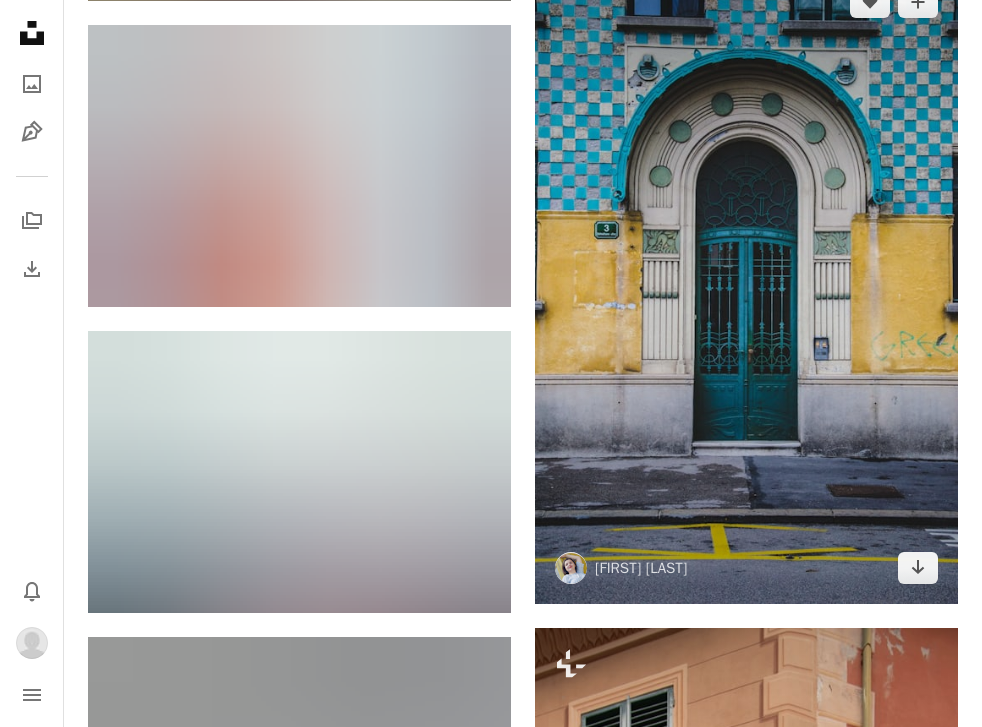 scroll, scrollTop: 35798, scrollLeft: 0, axis: vertical 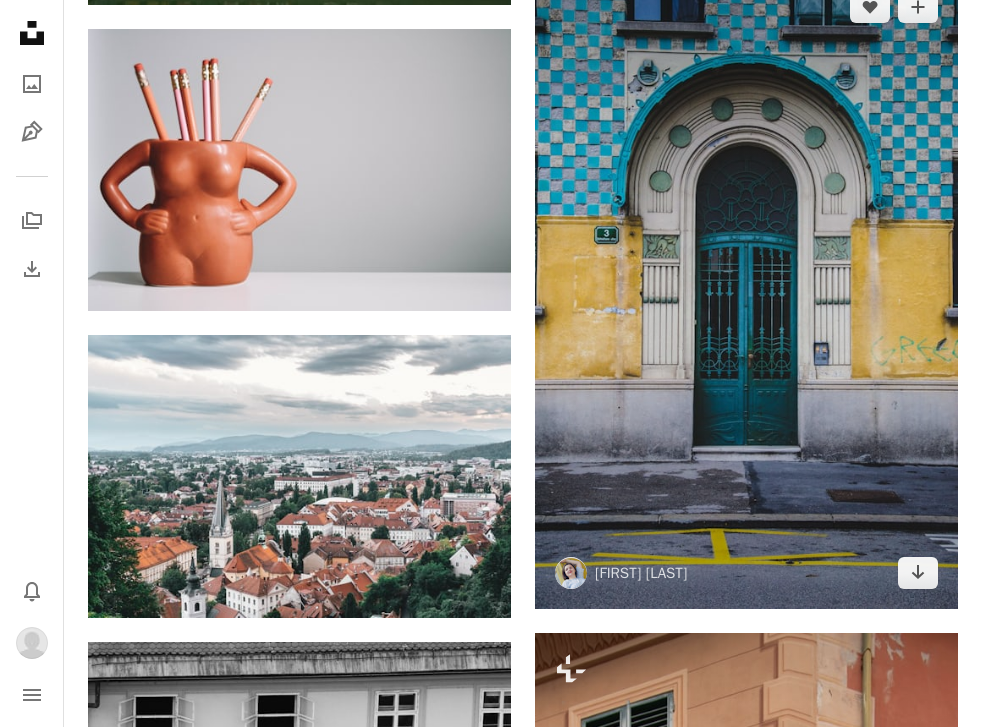 click at bounding box center [746, 290] 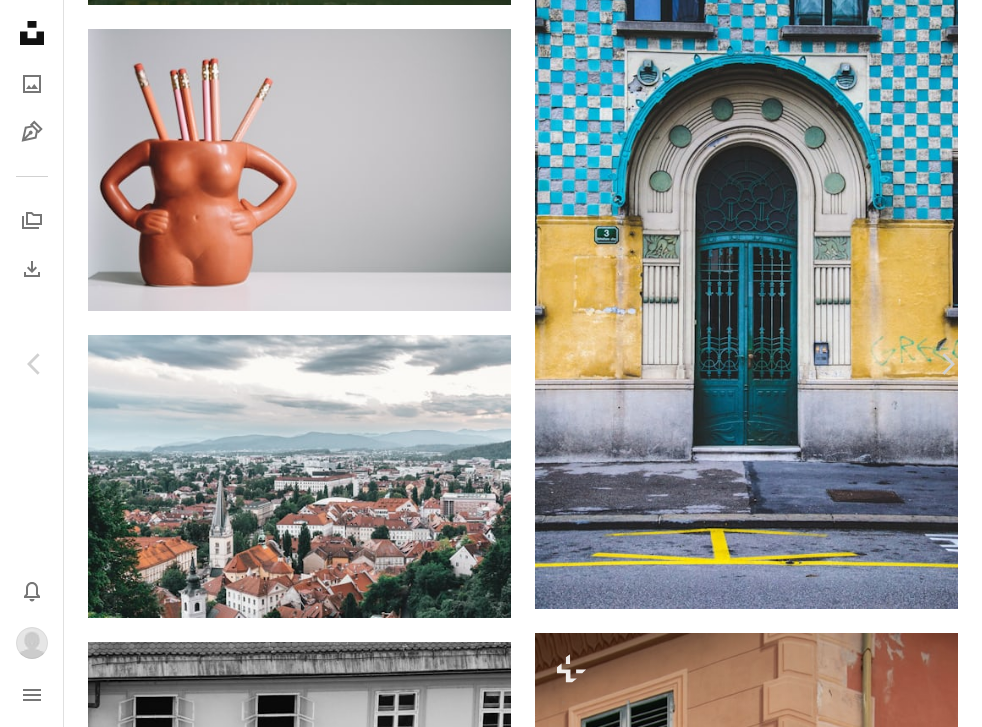 click on "An X shape" at bounding box center [20, 20] 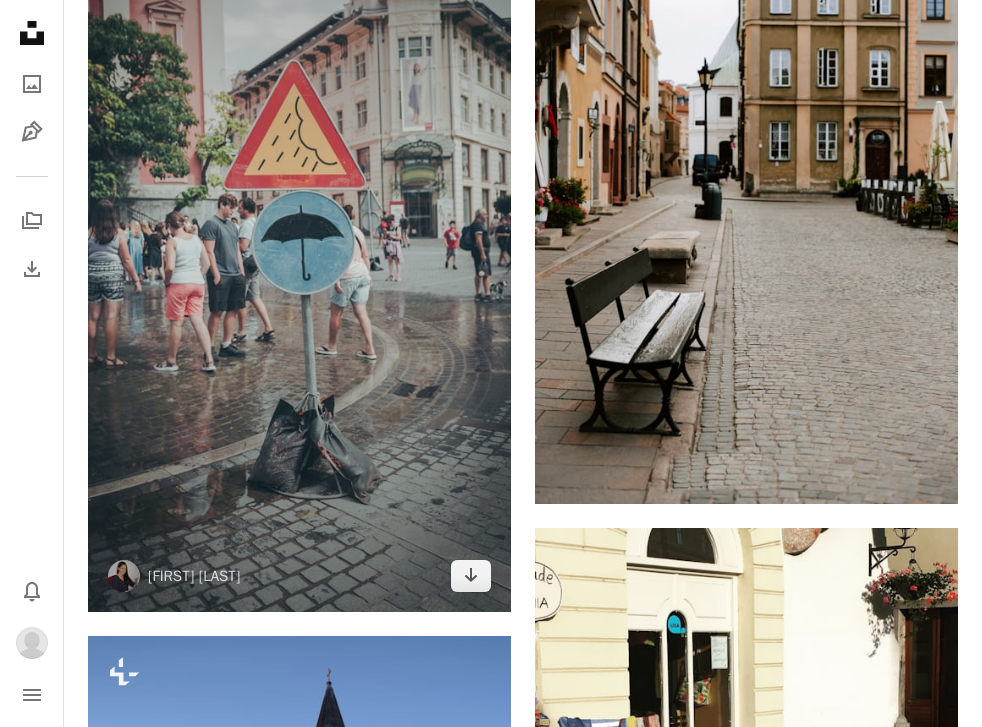 scroll, scrollTop: 41626, scrollLeft: 0, axis: vertical 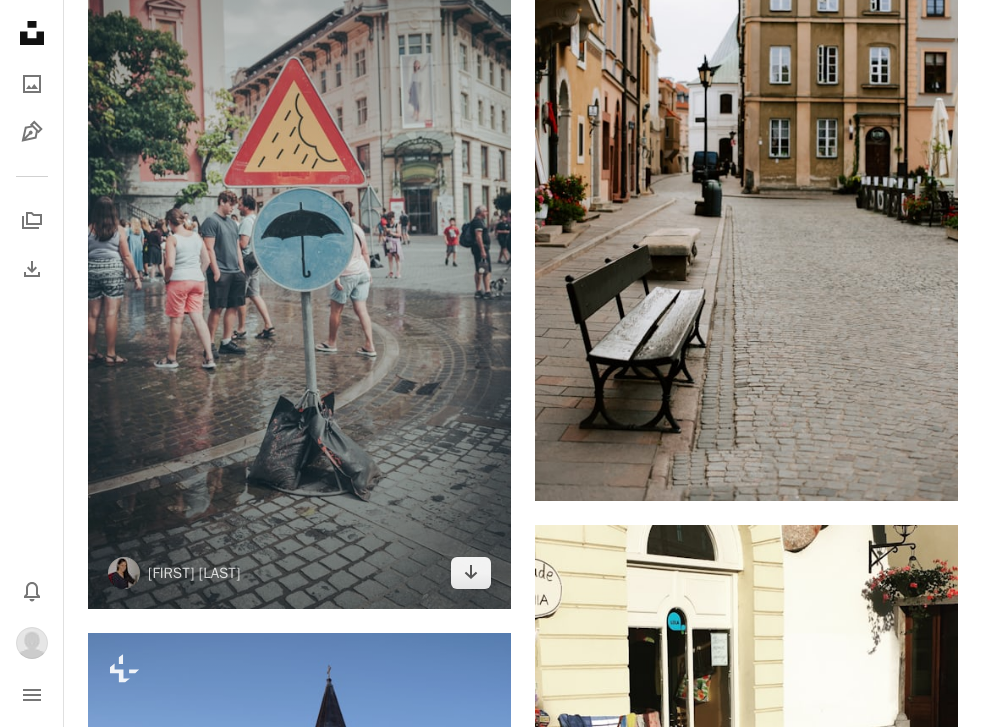 click at bounding box center [299, 233] 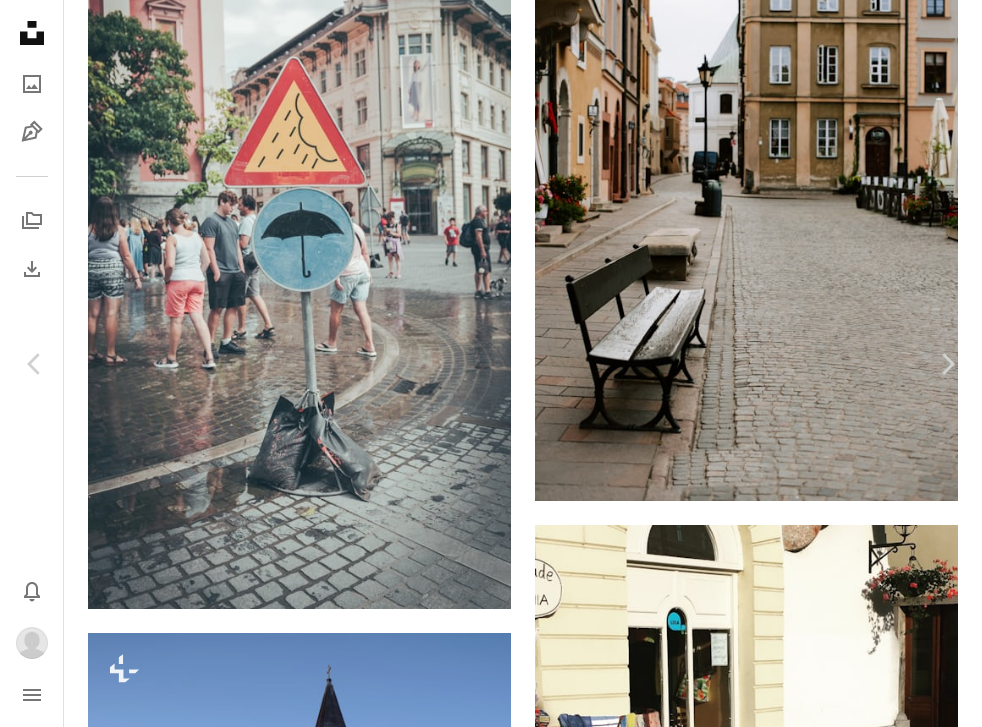 click on "An X shape" at bounding box center [20, 20] 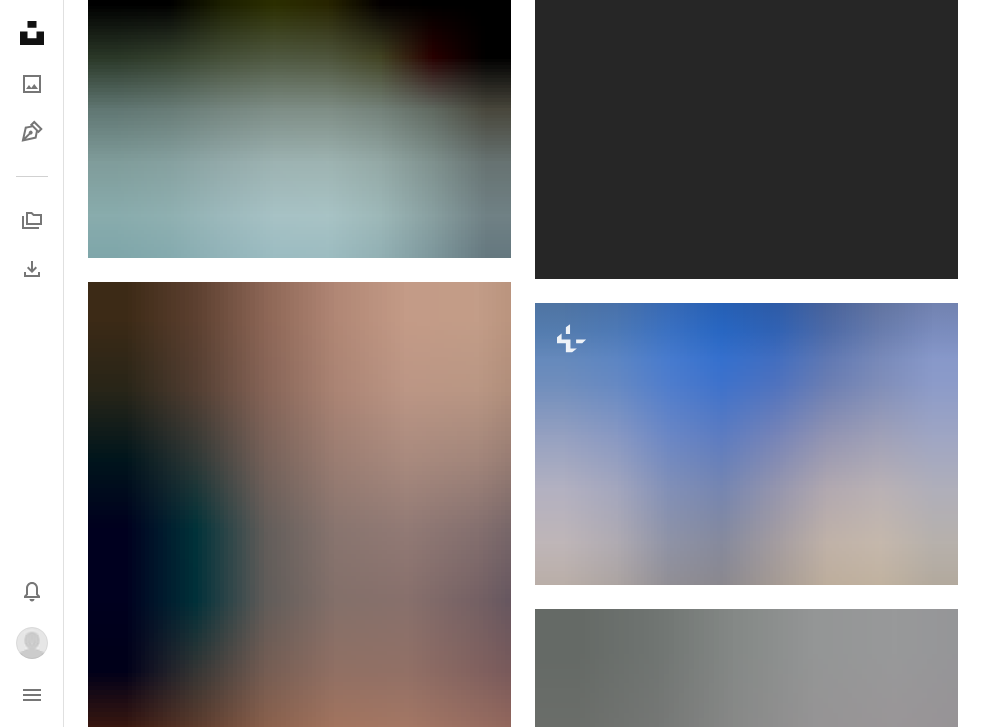scroll, scrollTop: 58837, scrollLeft: 0, axis: vertical 